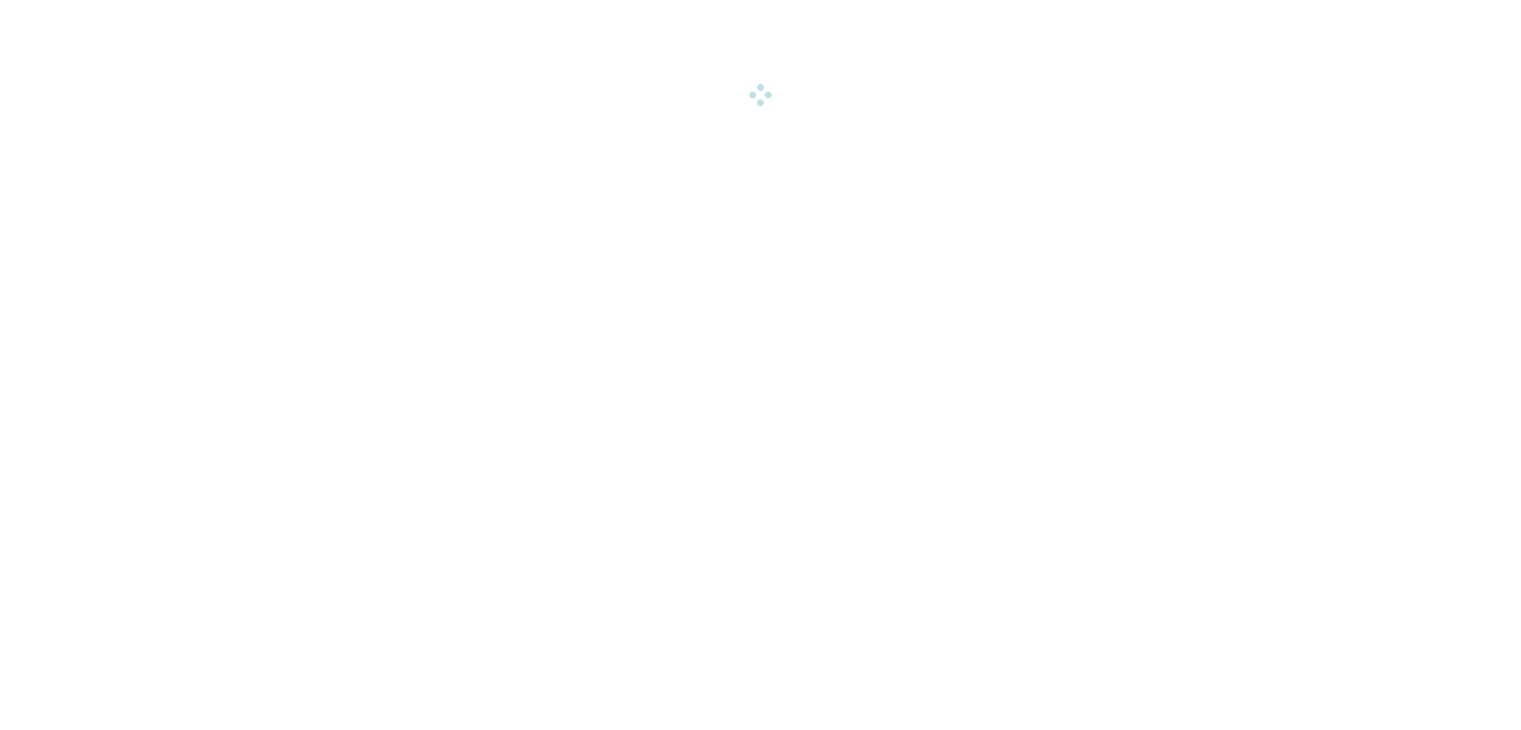 scroll, scrollTop: 0, scrollLeft: 0, axis: both 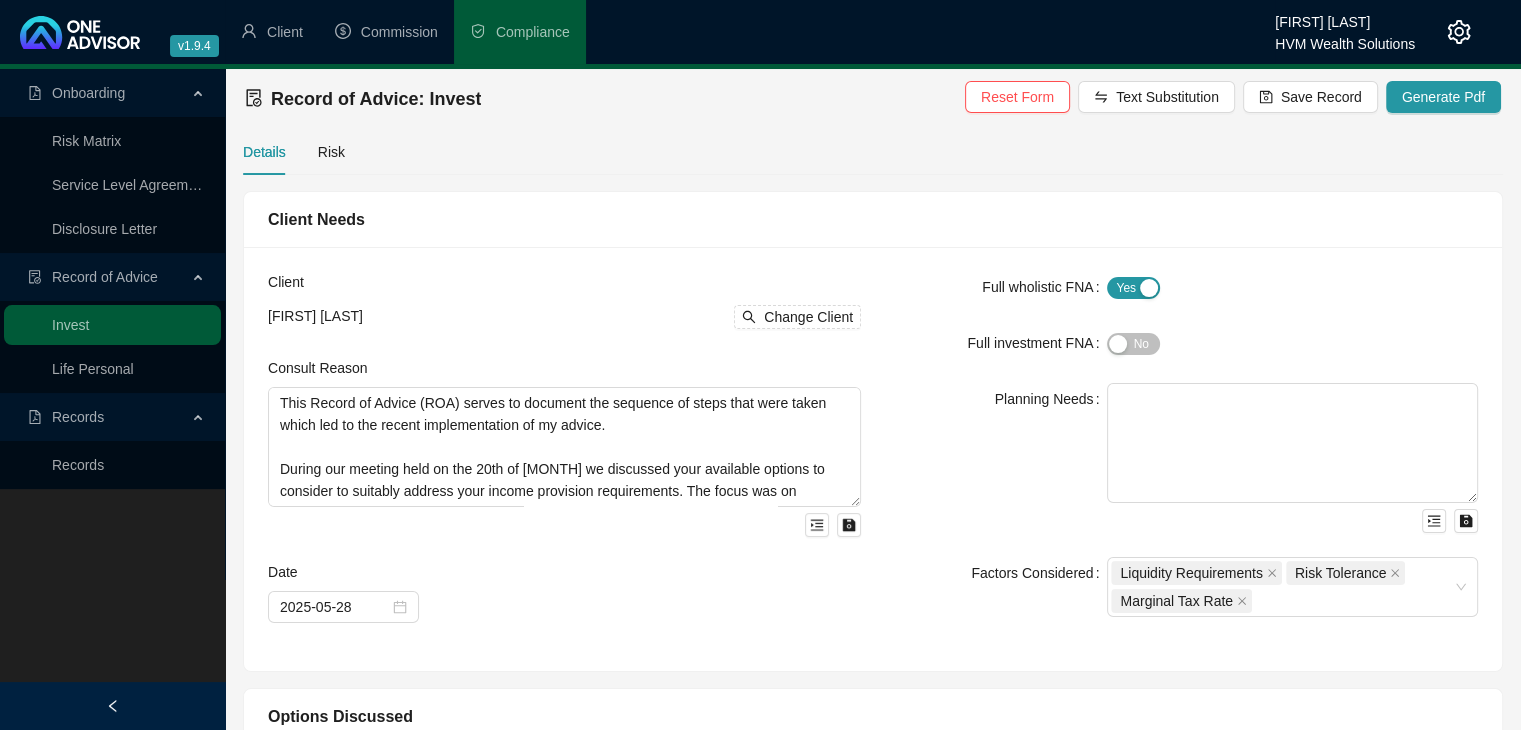 click on "Client Needs Client [FIRST] [LAST] Change Client Consult Reason Date 2025-05-28 Full wholistic FNA Yes No Full investment FNA Yes No Planning Needs Factors Considered Liquidity Requirements Risk Tolerance Marginal Tax Rate   Options Discussed Products Living Annuity Compulsory Life Annuity   Funds Coronation Strategic Income Prescient Income Provider   Companies Sanlam   Advisor Recommendations Recommendation Products Living Annuity   Funds Coronation Strategic Income Prescient Income Provider   Companies Sanlam   Client Choice Choice Refer to confirmation letter.
Following our discussions in relation to my provided advice you requested to proceed in processing the retiral from your Glacier retirement annuities and investing the full fund value into your existing Glacier living annuity, in accordance to my recommendations provided. Products Discussed but not Implemented Investment 1 Monthly Contribution / Withdrawal Lumpsum Contribution 2138283 Upfront Fee Percent 1.15 0 0.58" at bounding box center (873, 1218) 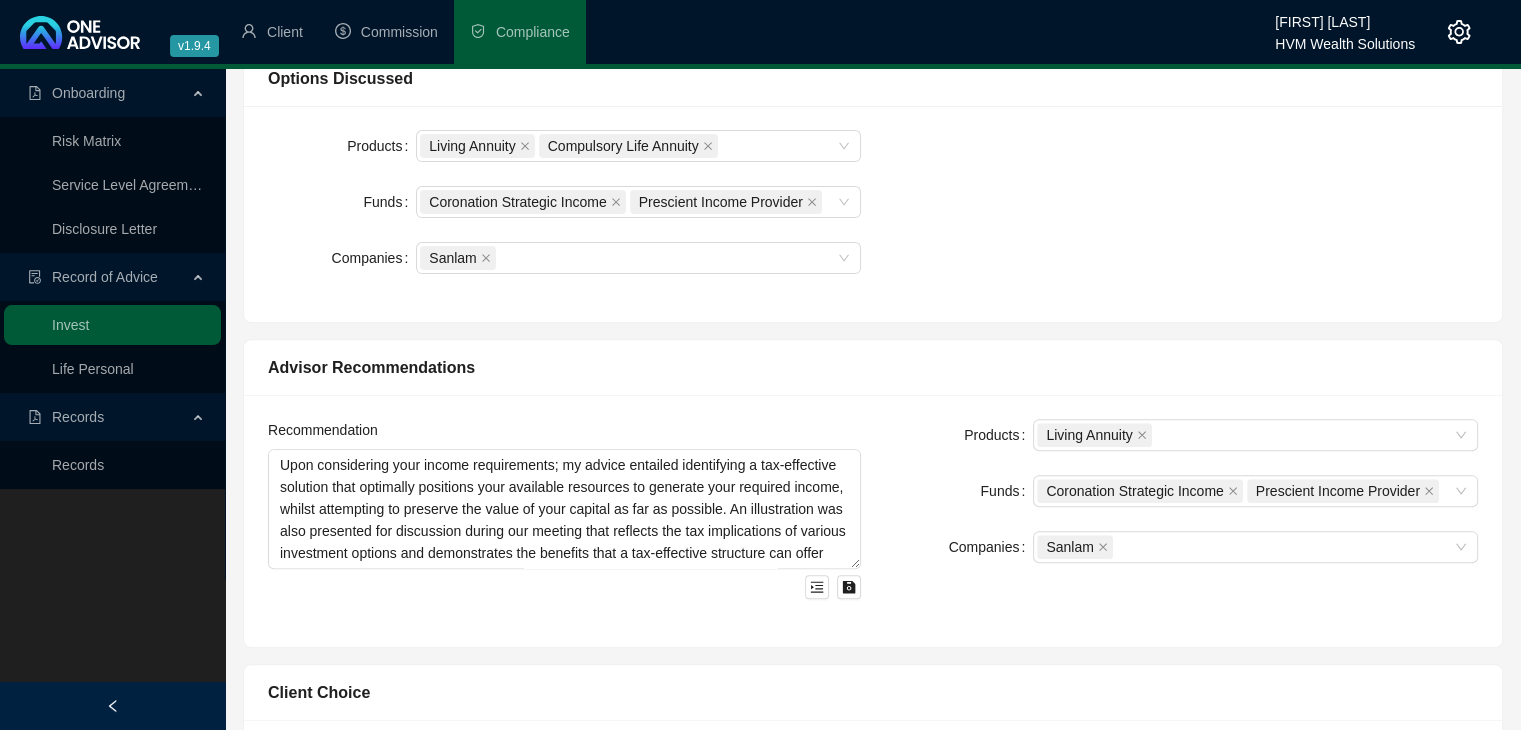 scroll, scrollTop: 1276, scrollLeft: 0, axis: vertical 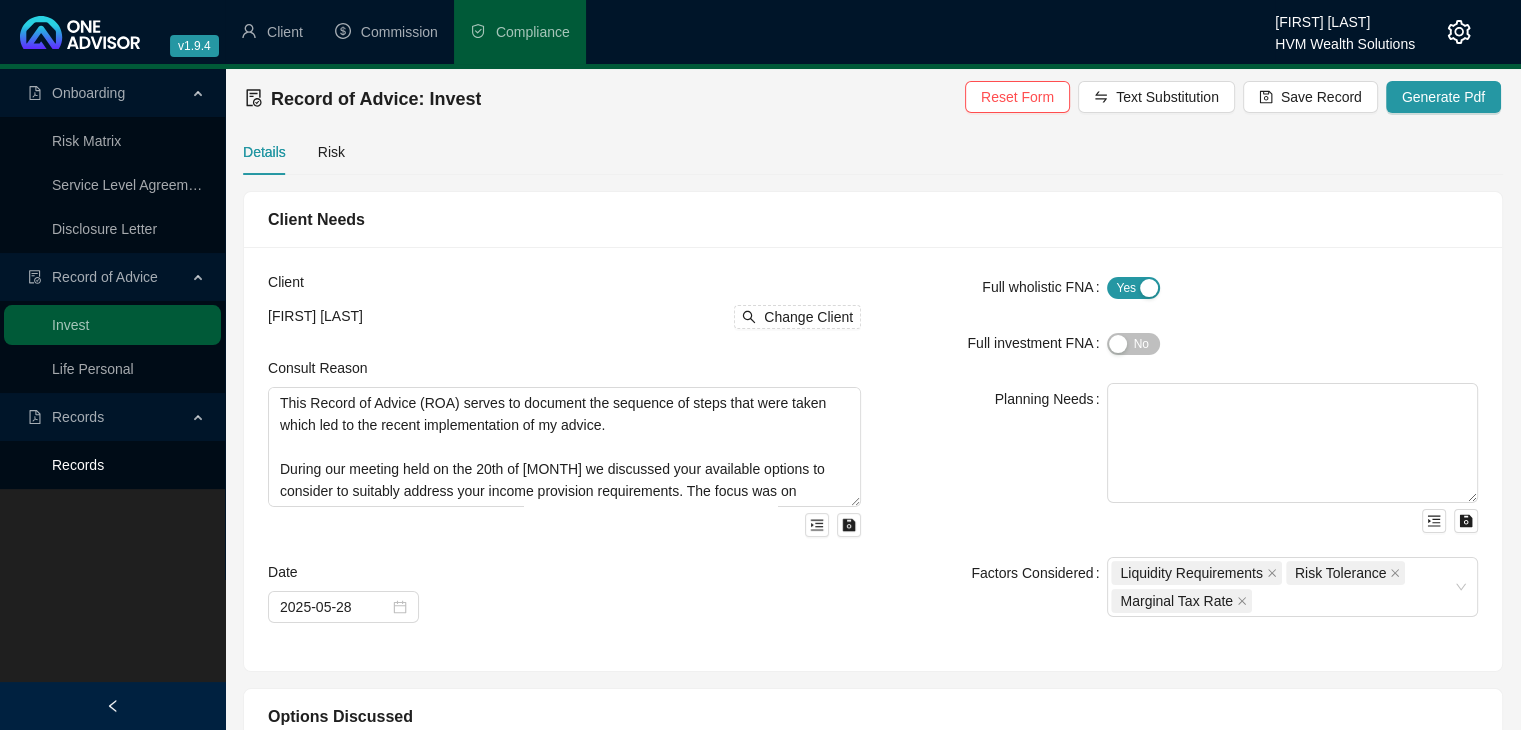 click on "Records" at bounding box center [78, 465] 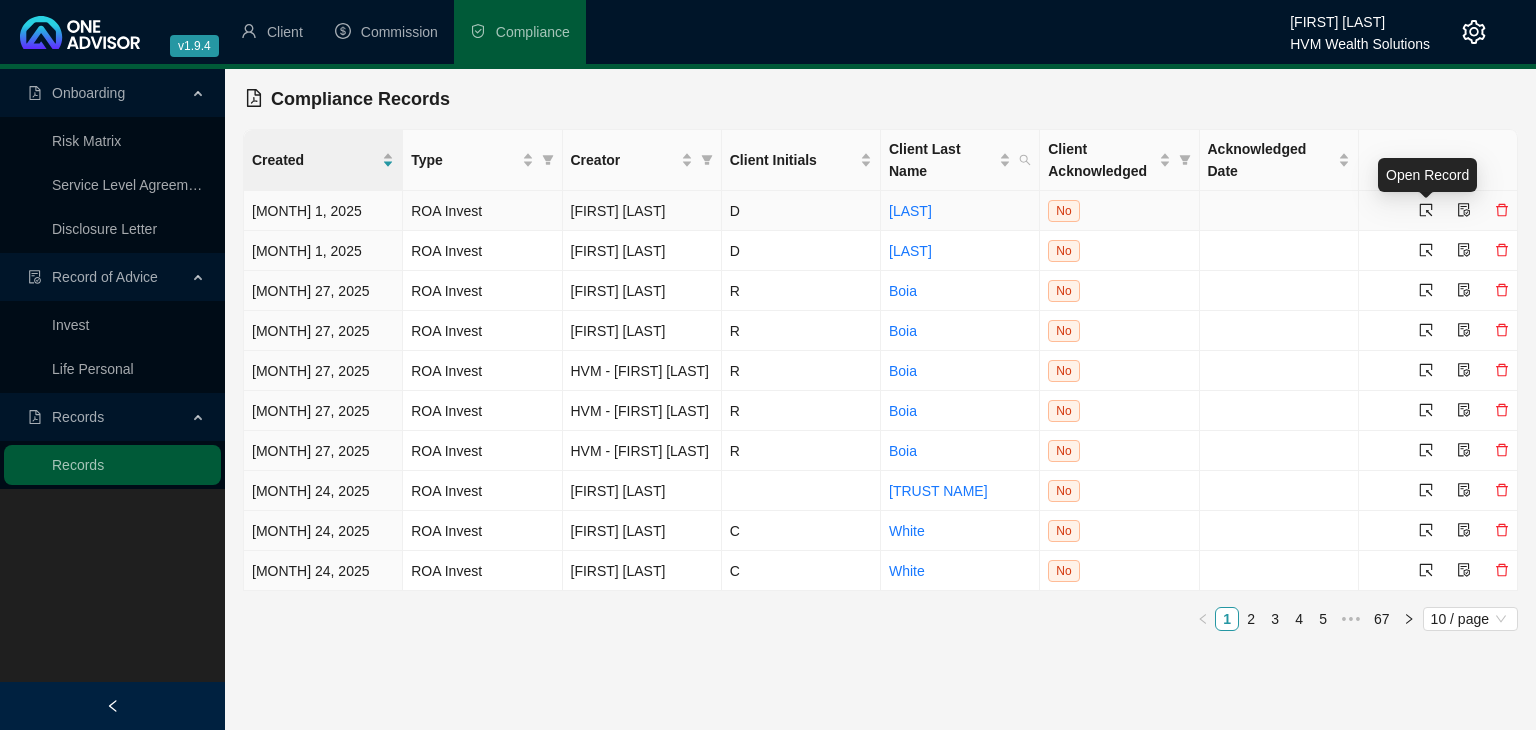 click at bounding box center [1426, 210] 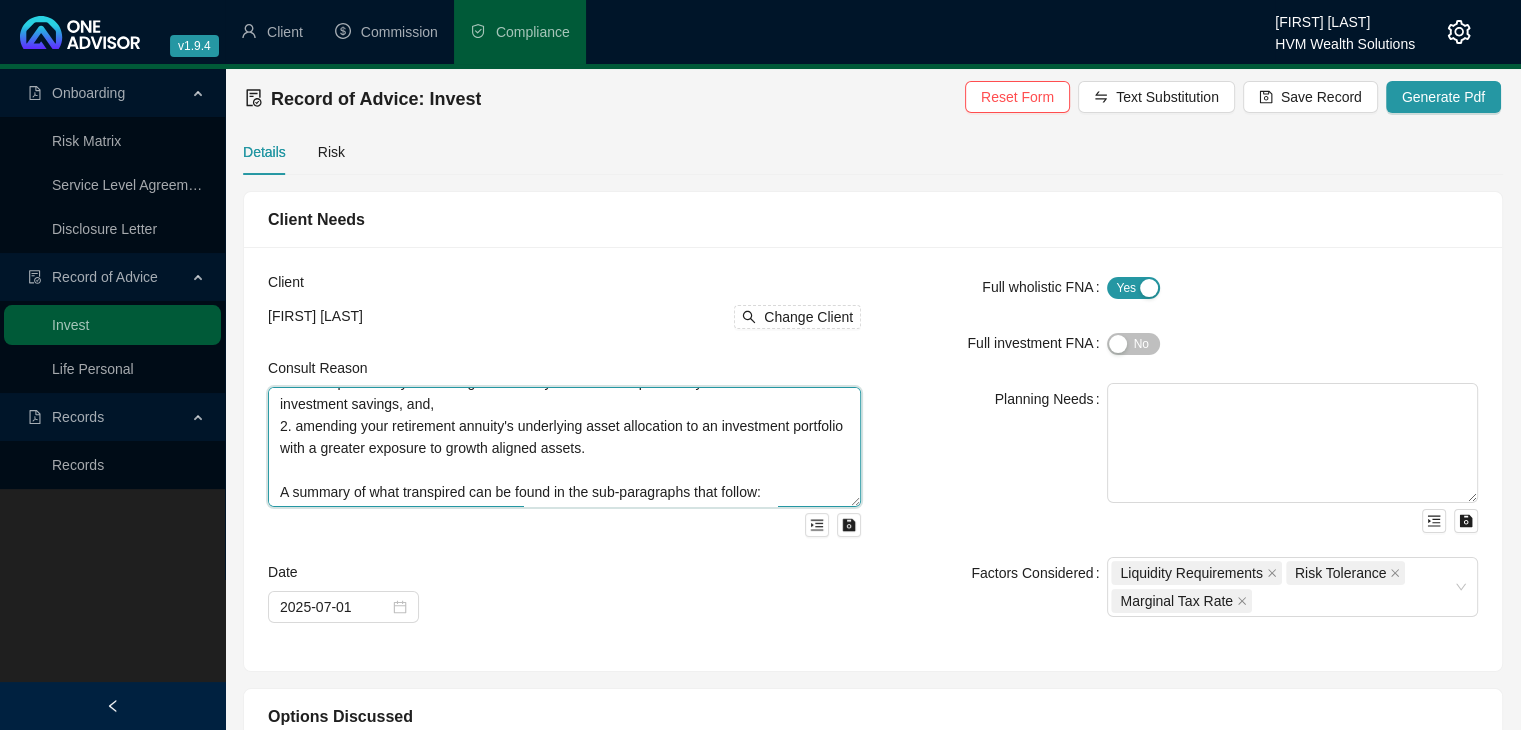 scroll, scrollTop: 264, scrollLeft: 0, axis: vertical 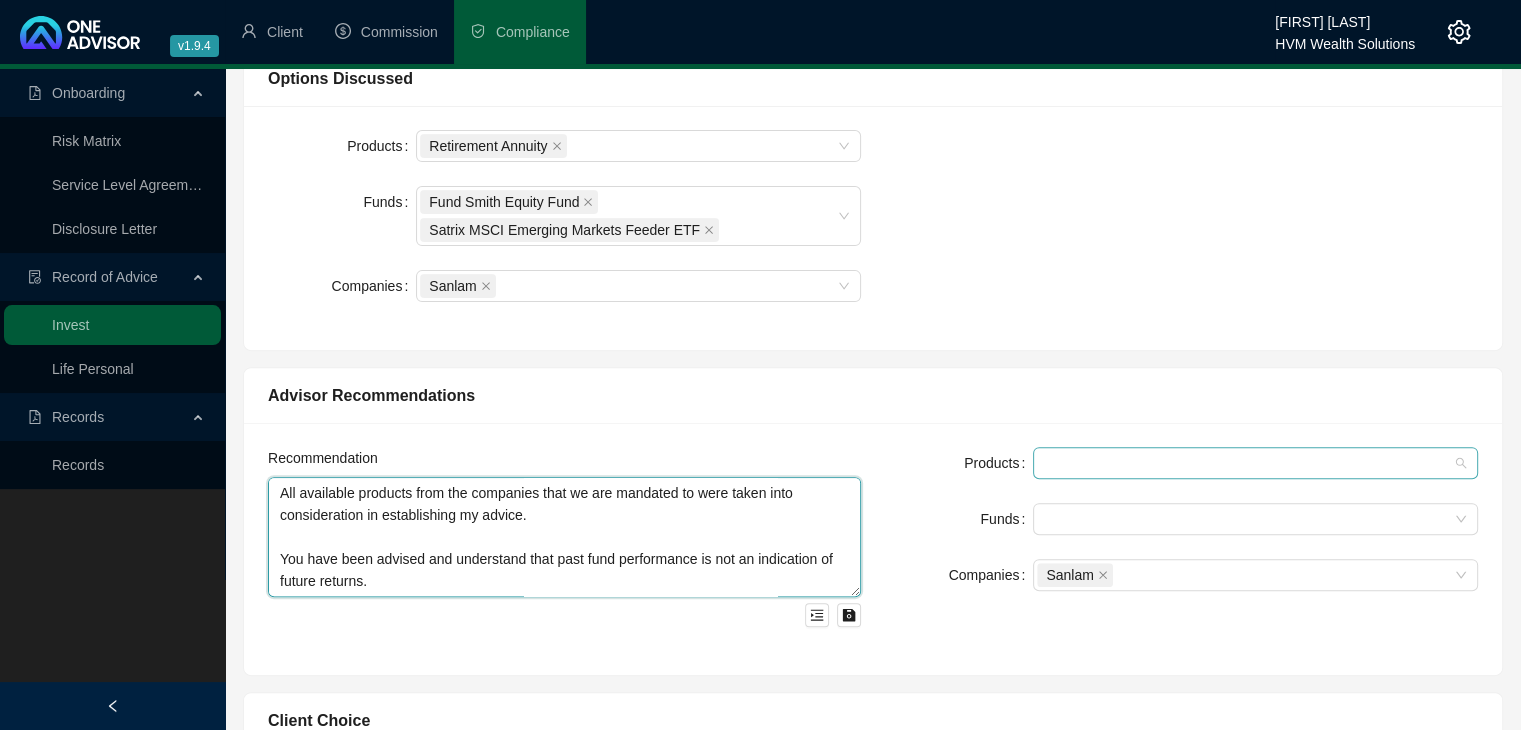 click at bounding box center [1245, 463] 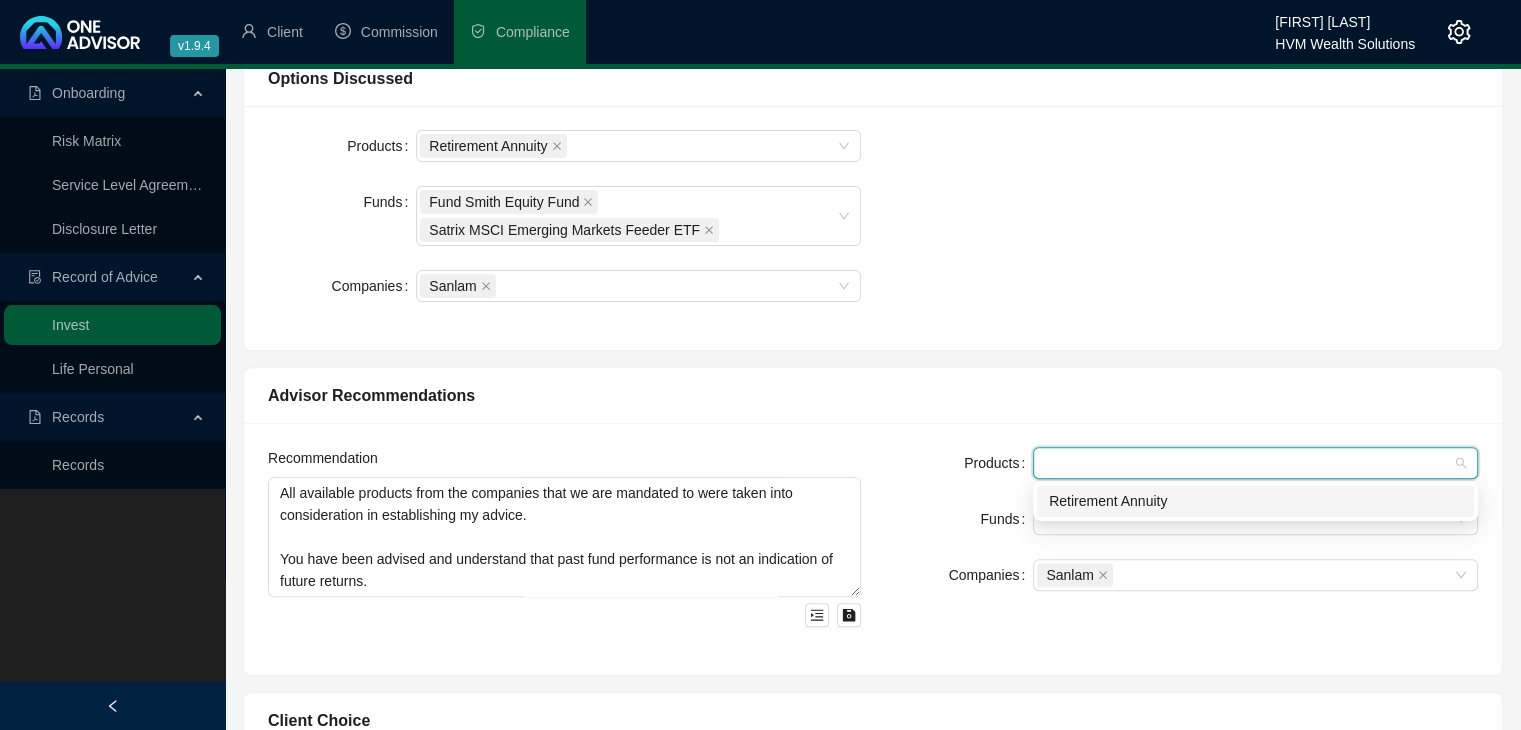 click on "Retirement Annuity" at bounding box center (1255, 501) 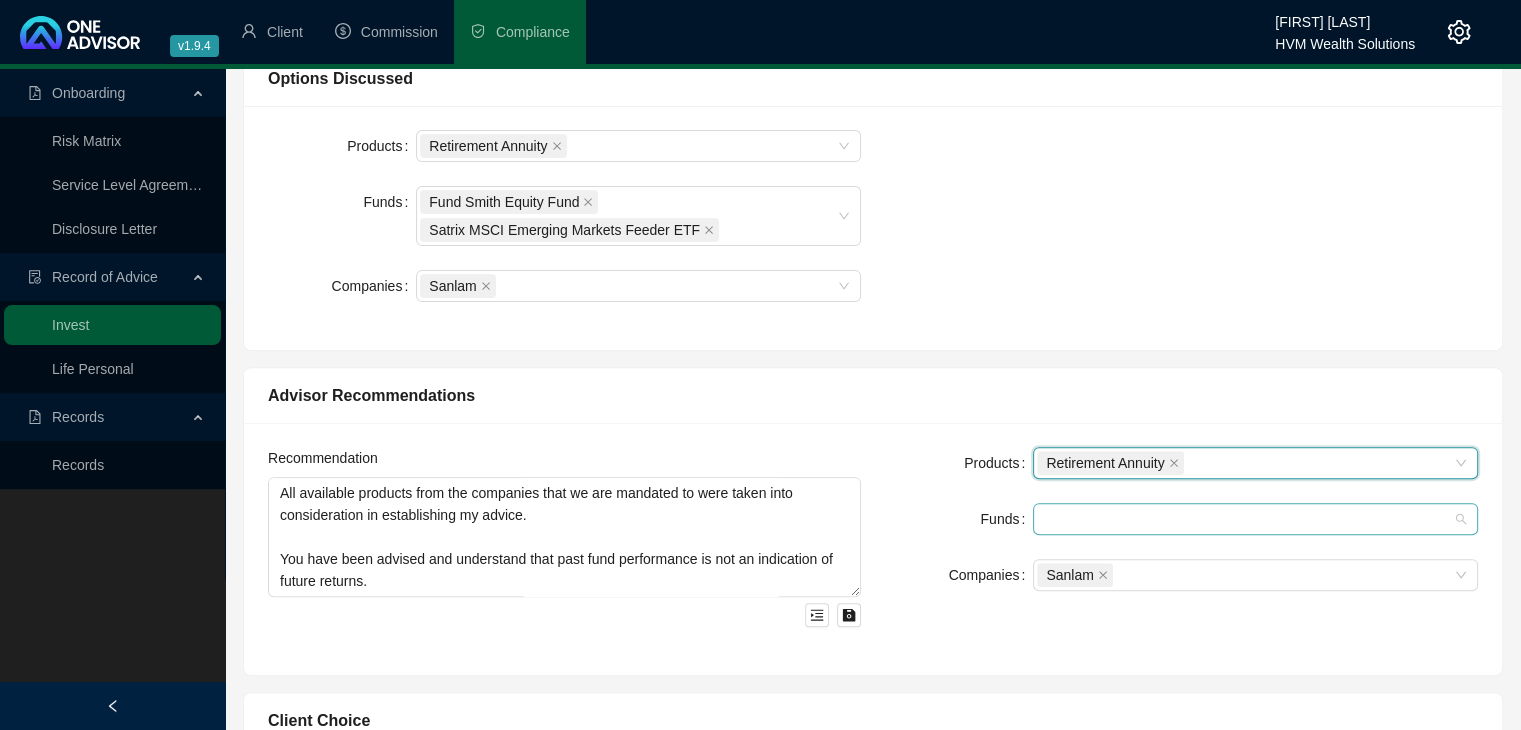 click at bounding box center (1245, 519) 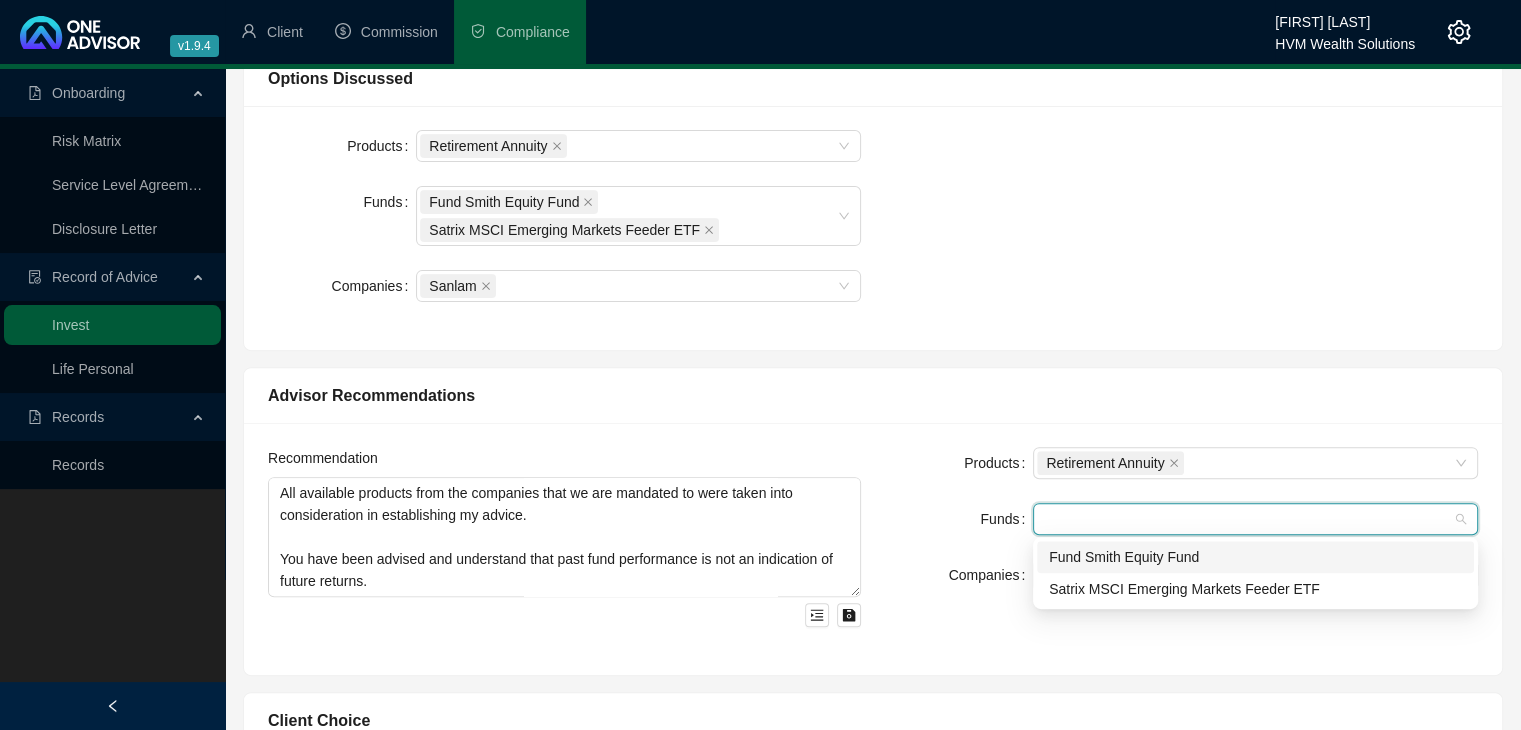 click on "Fund Smith Equity Fund" at bounding box center (0, 0) 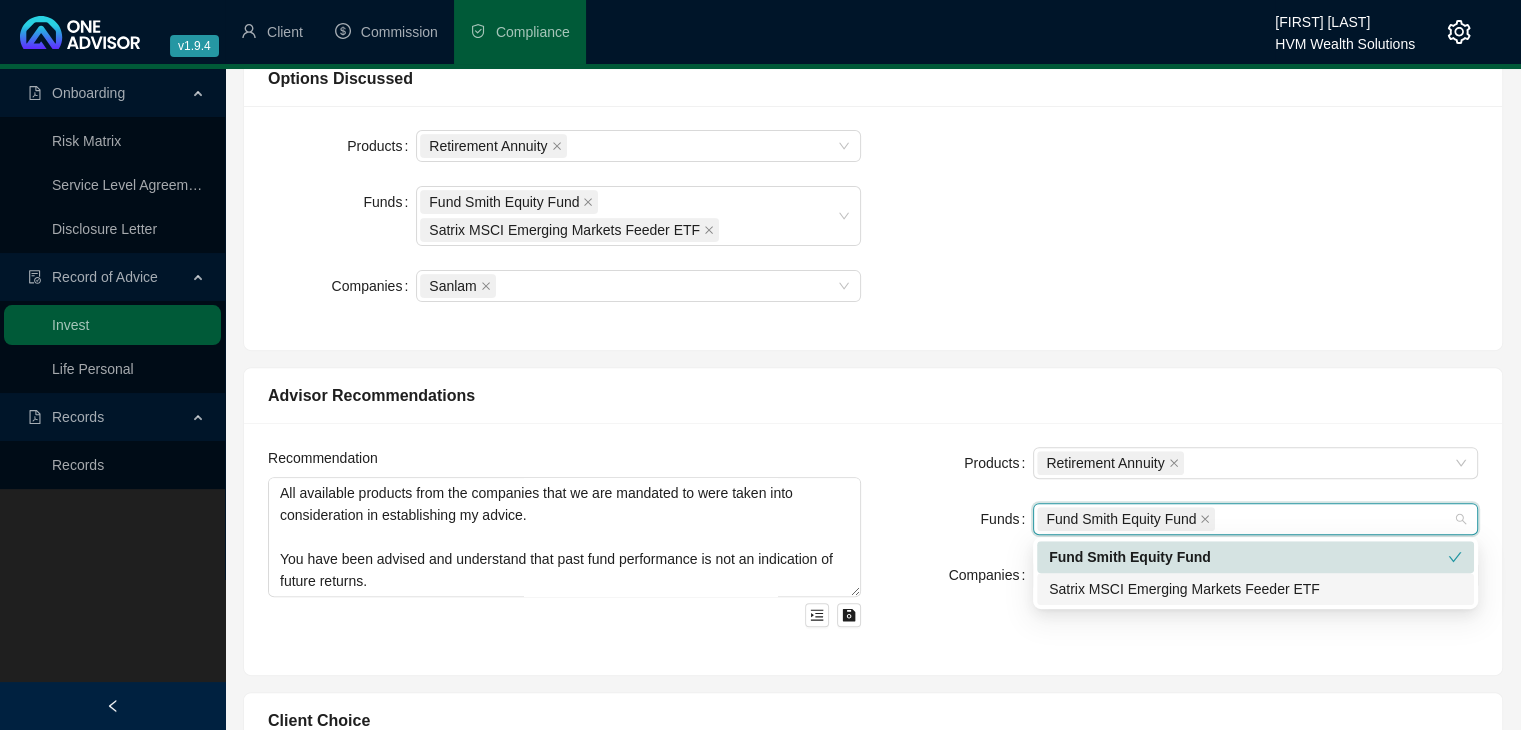 click on "Satrix MSCI Emerging Markets Feeder ETF" at bounding box center [0, 0] 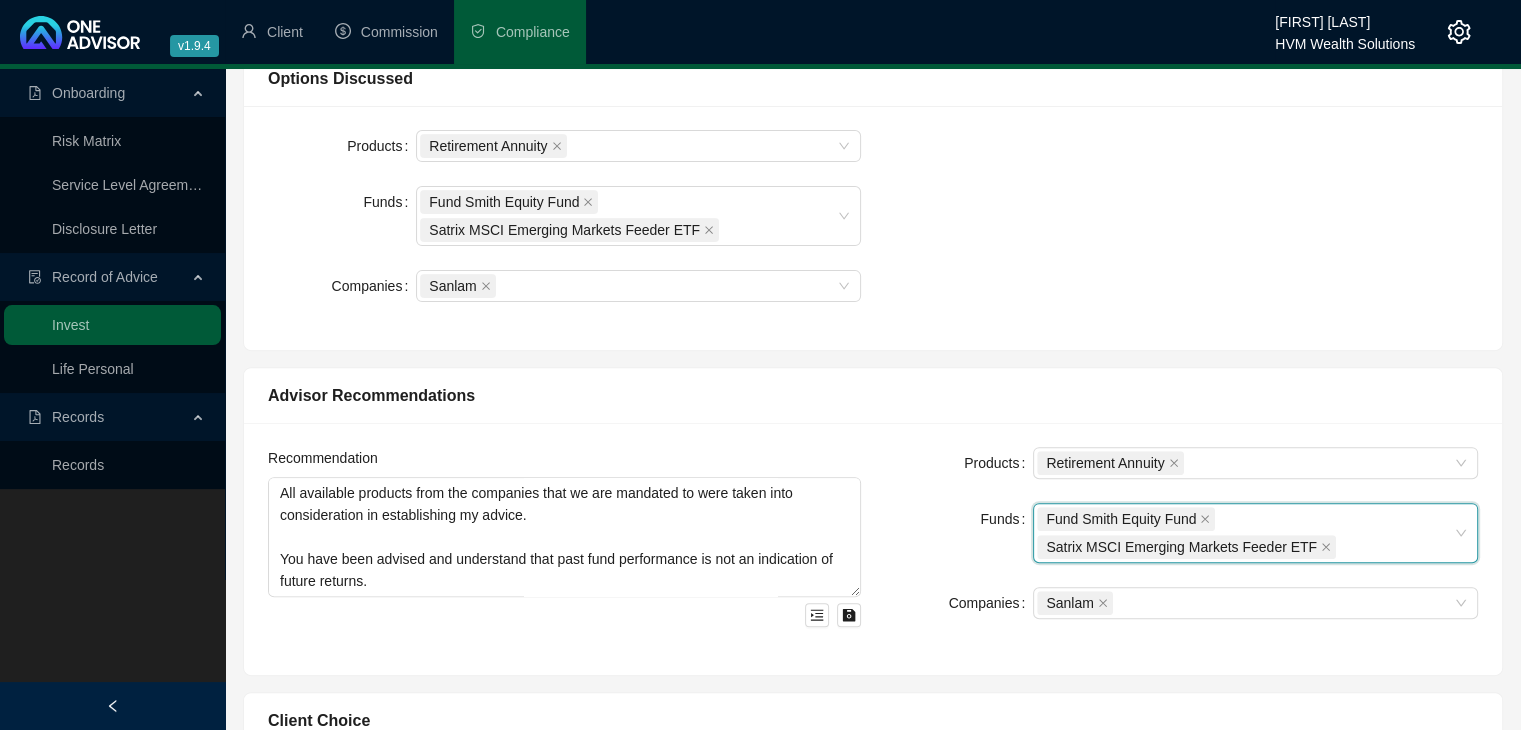 scroll, scrollTop: 1276, scrollLeft: 0, axis: vertical 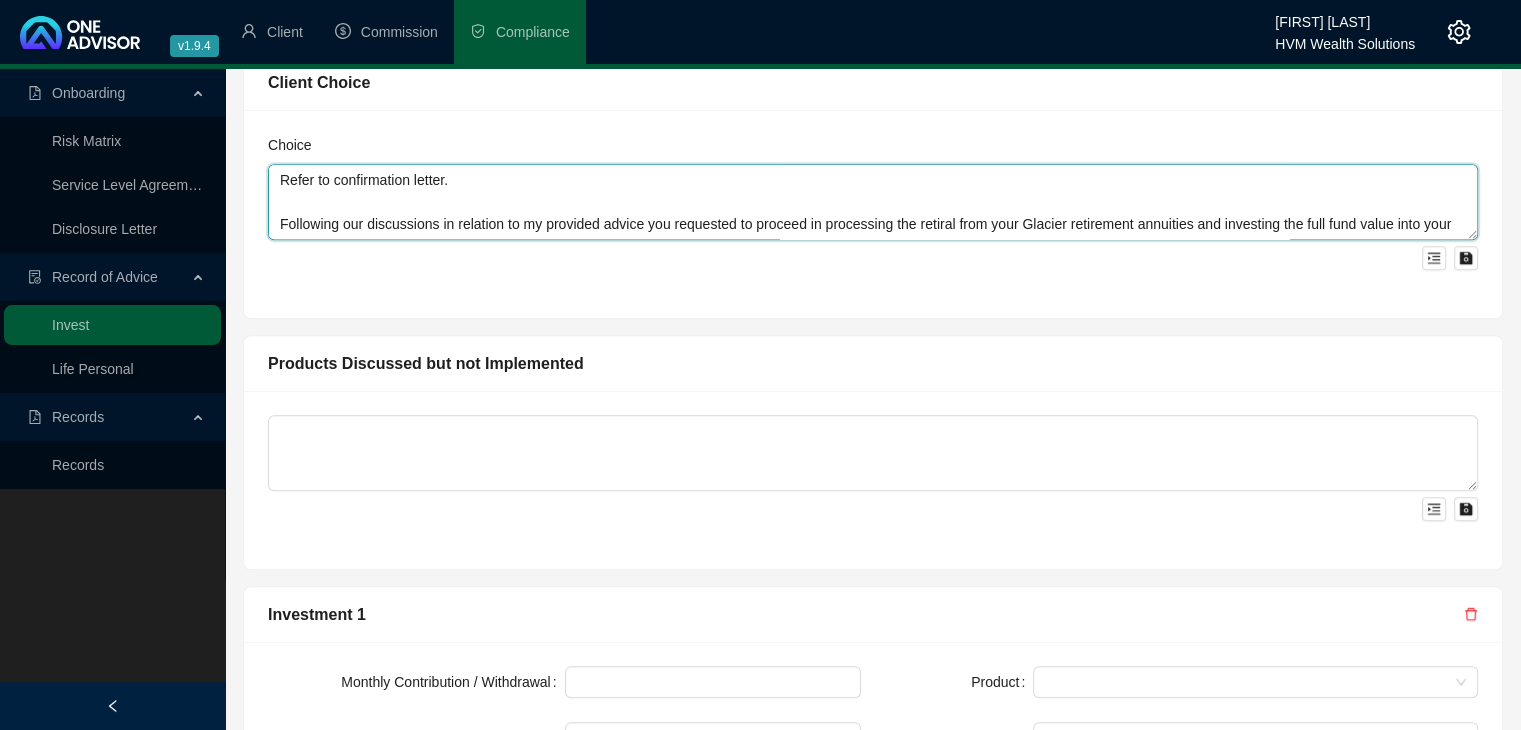 click on "Refer to confirmation letter.
Following our discussions in relation to my provided advice you requested to proceed in processing the retiral from your Glacier retirement annuities and investing the full fund value into your existing Glacier living annuity, in accordance to my recommendations provided." at bounding box center (873, 202) 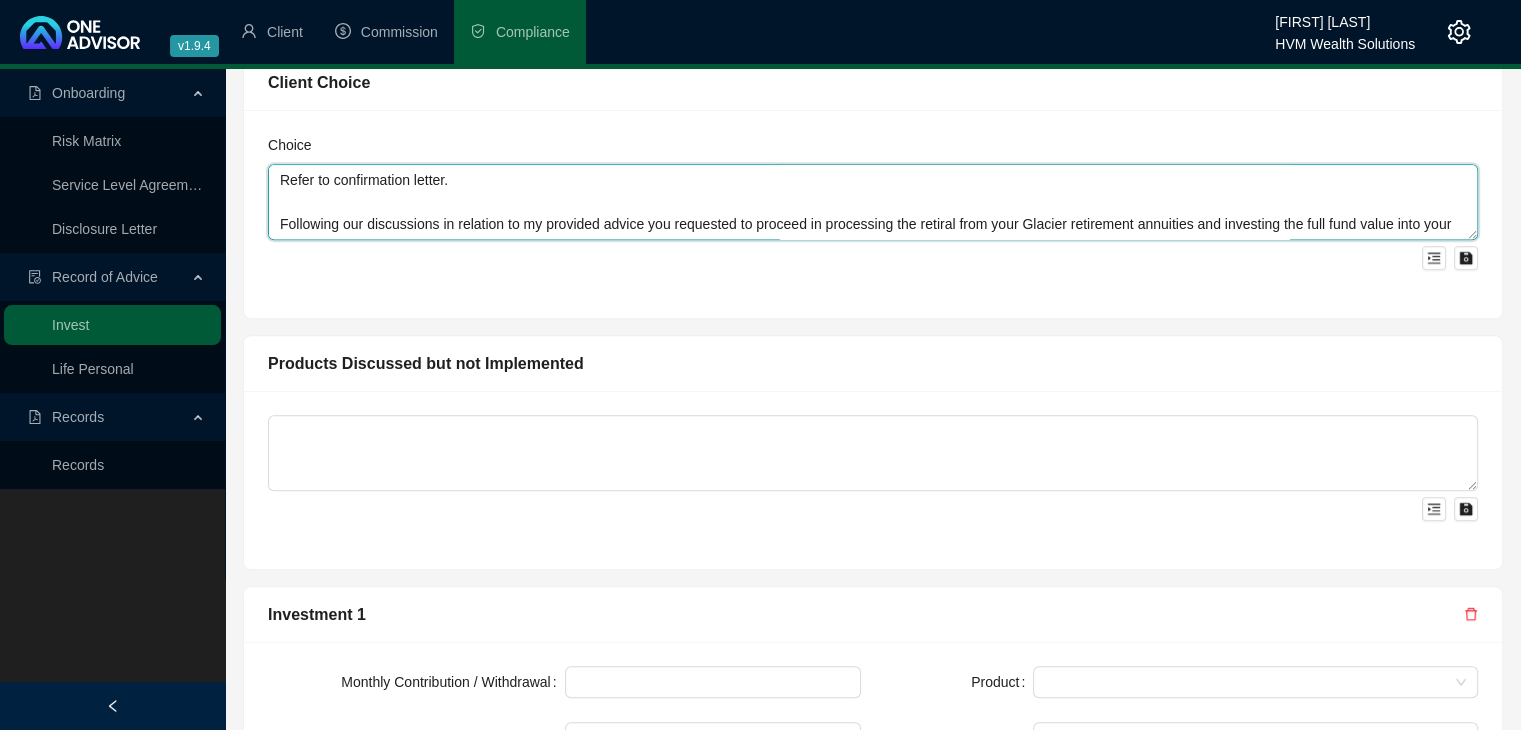 scroll, scrollTop: 21, scrollLeft: 0, axis: vertical 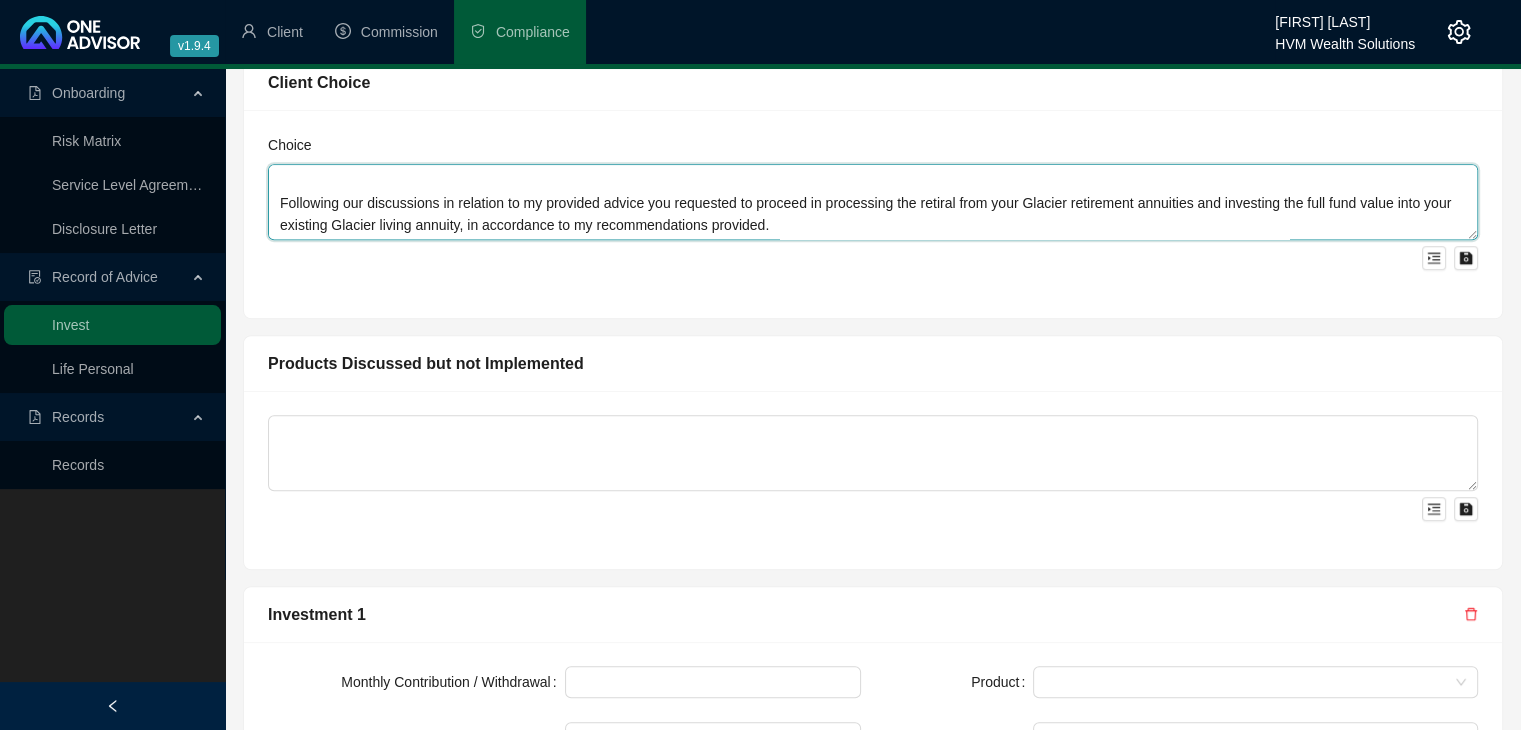 drag, startPoint x: 271, startPoint y: 223, endPoint x: 795, endPoint y: 230, distance: 524.04675 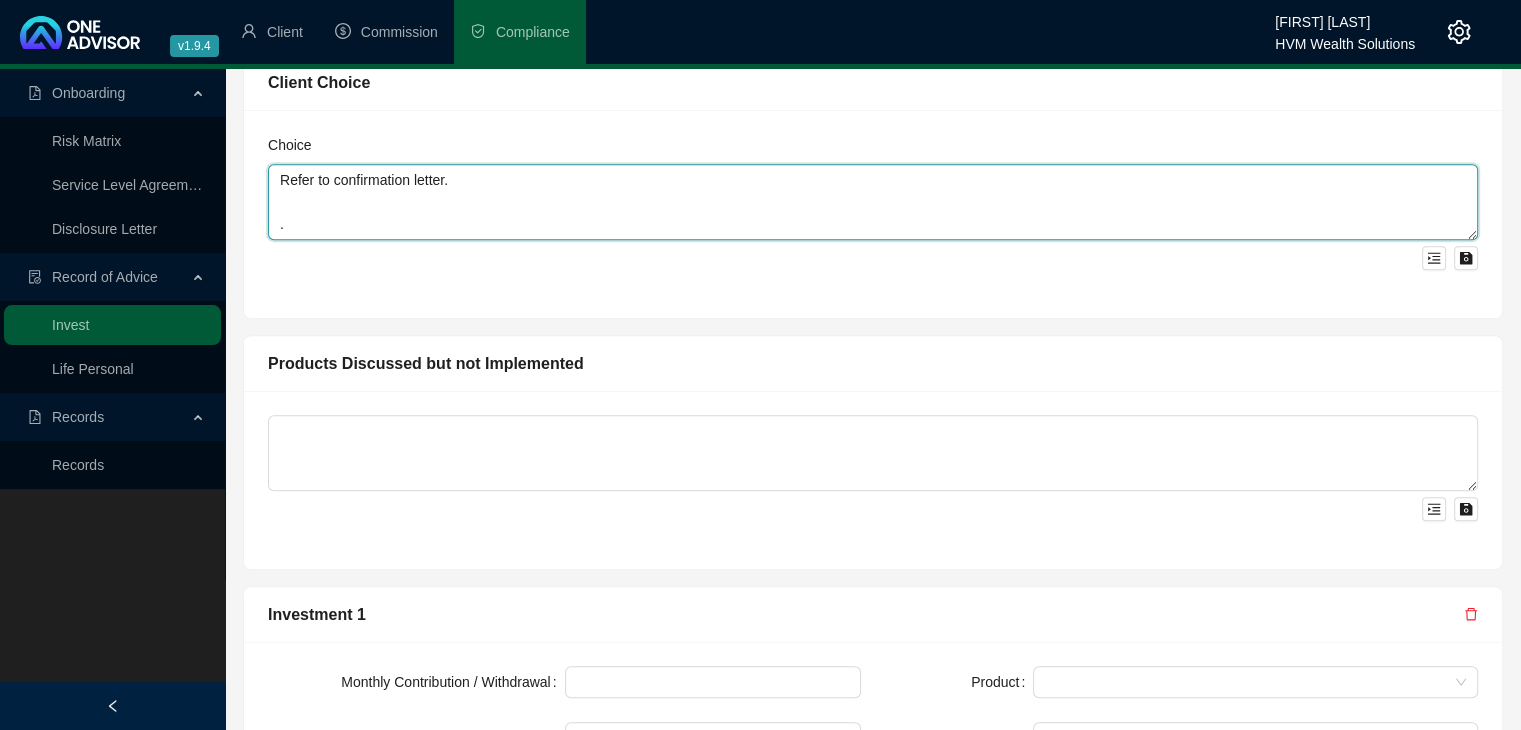 scroll, scrollTop: 0, scrollLeft: 0, axis: both 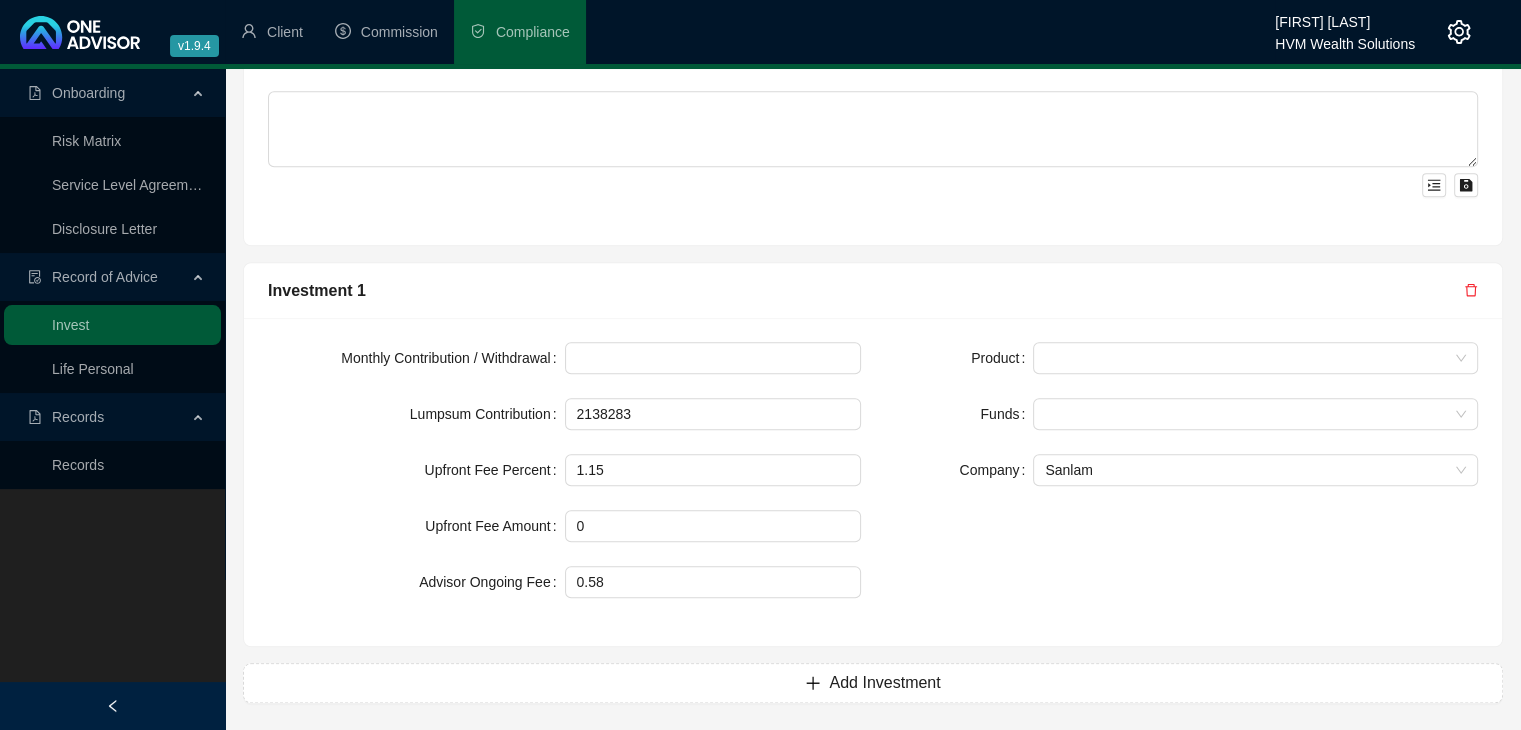 type on "Refer to confirmation letter." 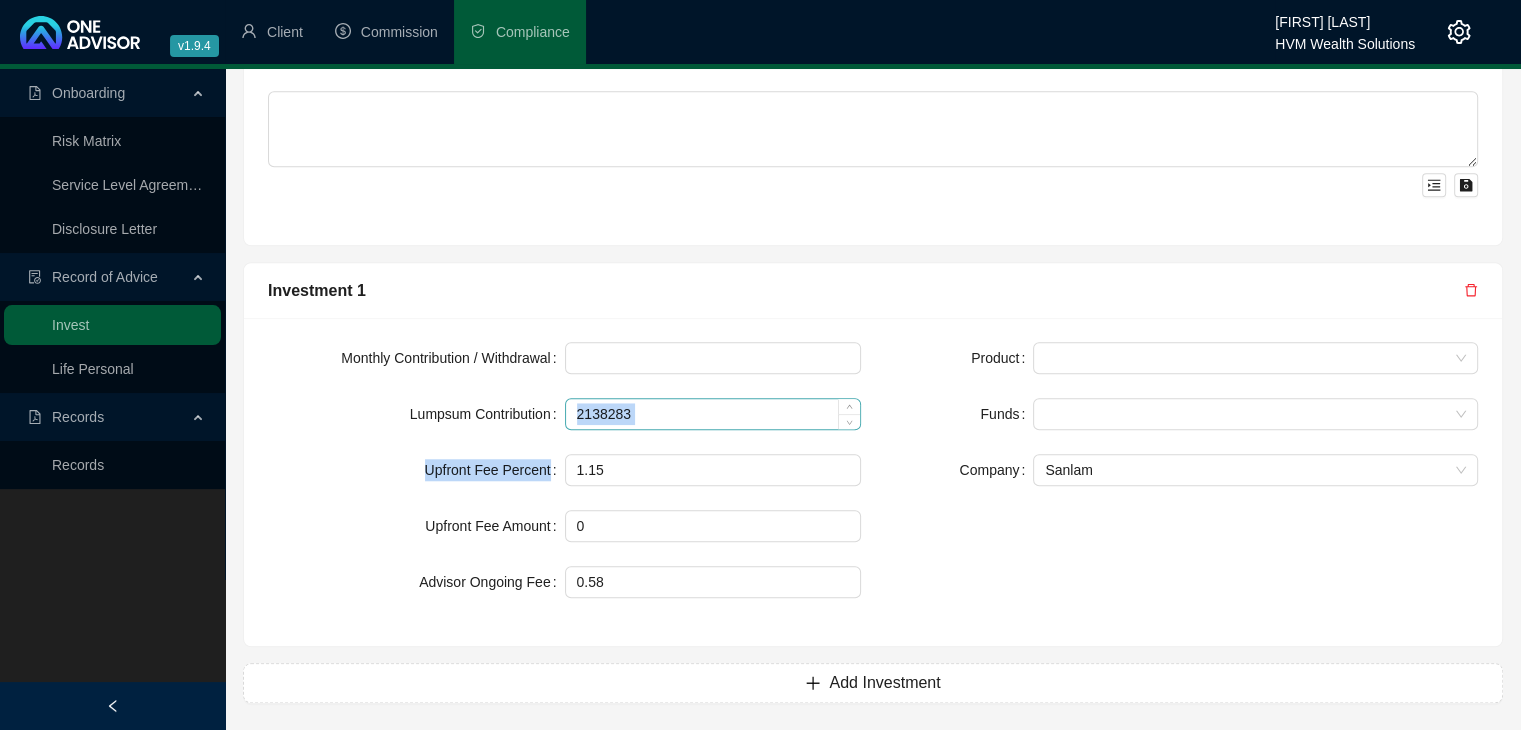 drag, startPoint x: 656, startPoint y: 429, endPoint x: 660, endPoint y: 404, distance: 25.317978 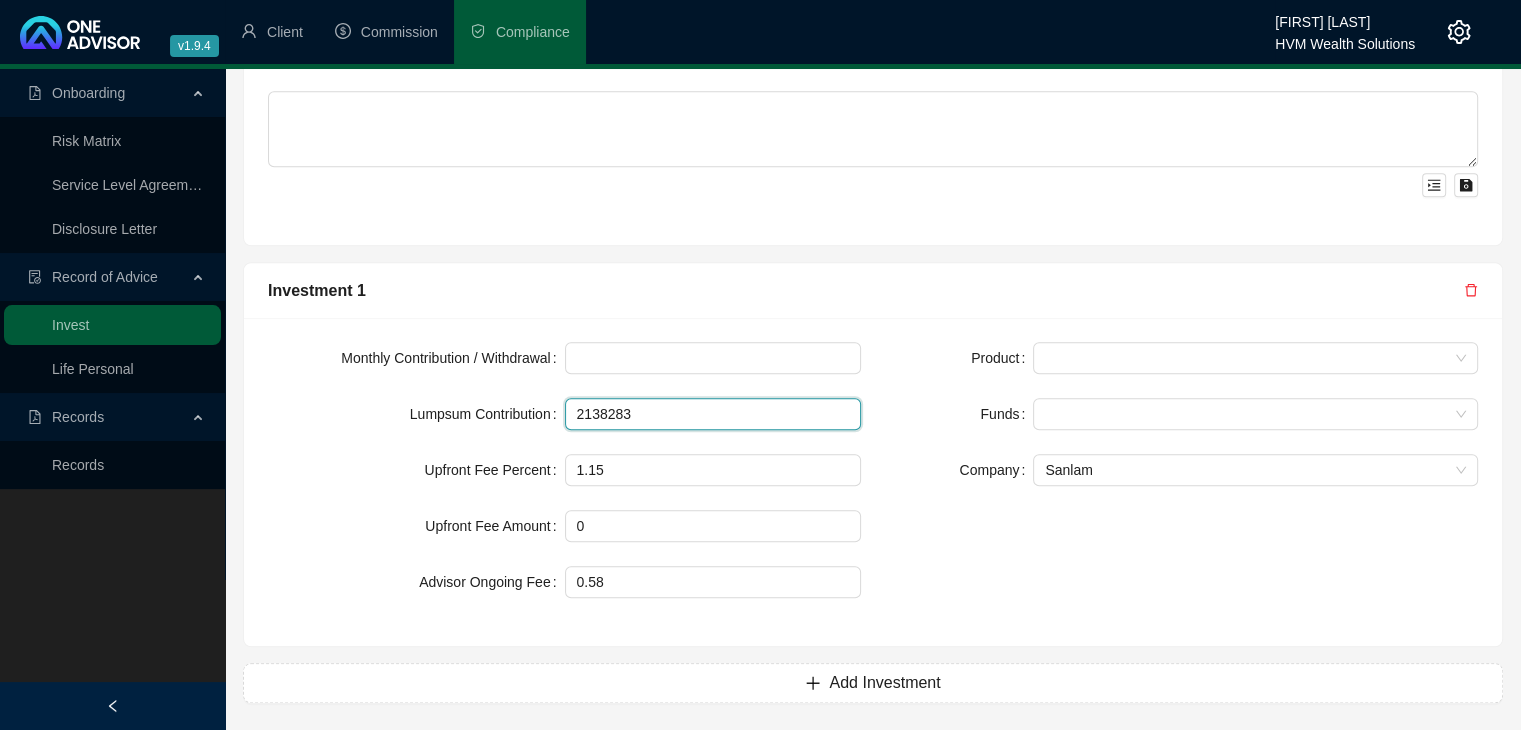 drag, startPoint x: 660, startPoint y: 404, endPoint x: 528, endPoint y: 403, distance: 132.00378 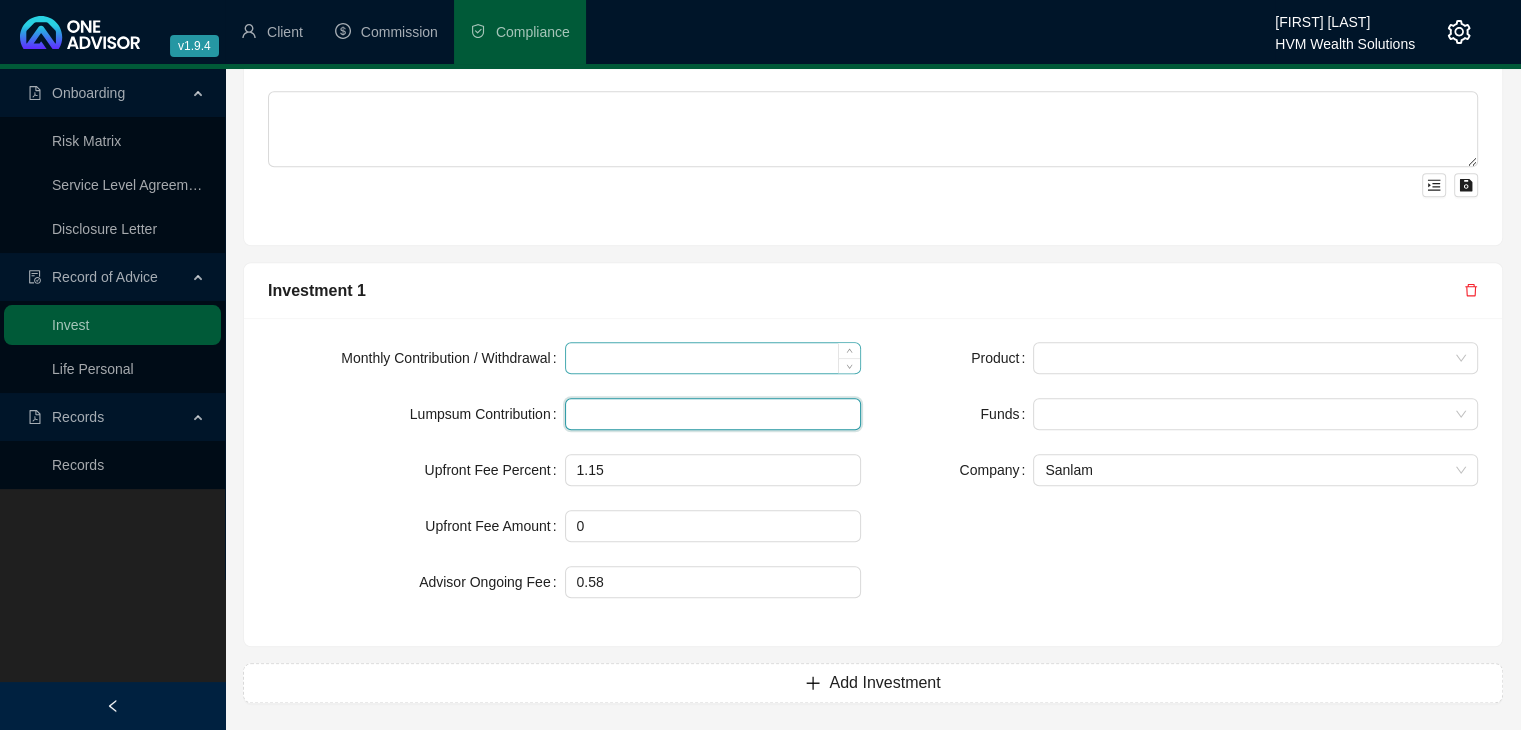 type 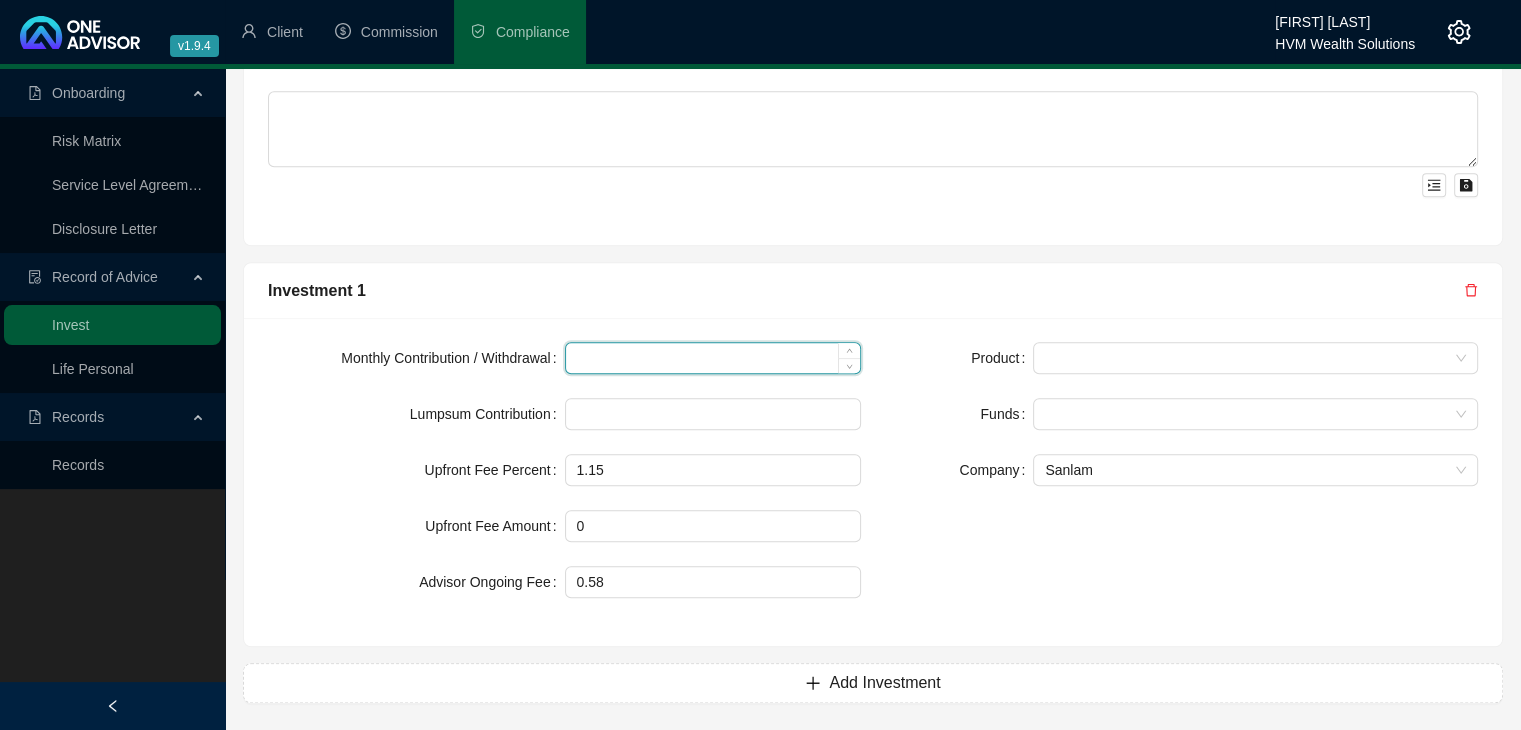 click at bounding box center [713, 358] 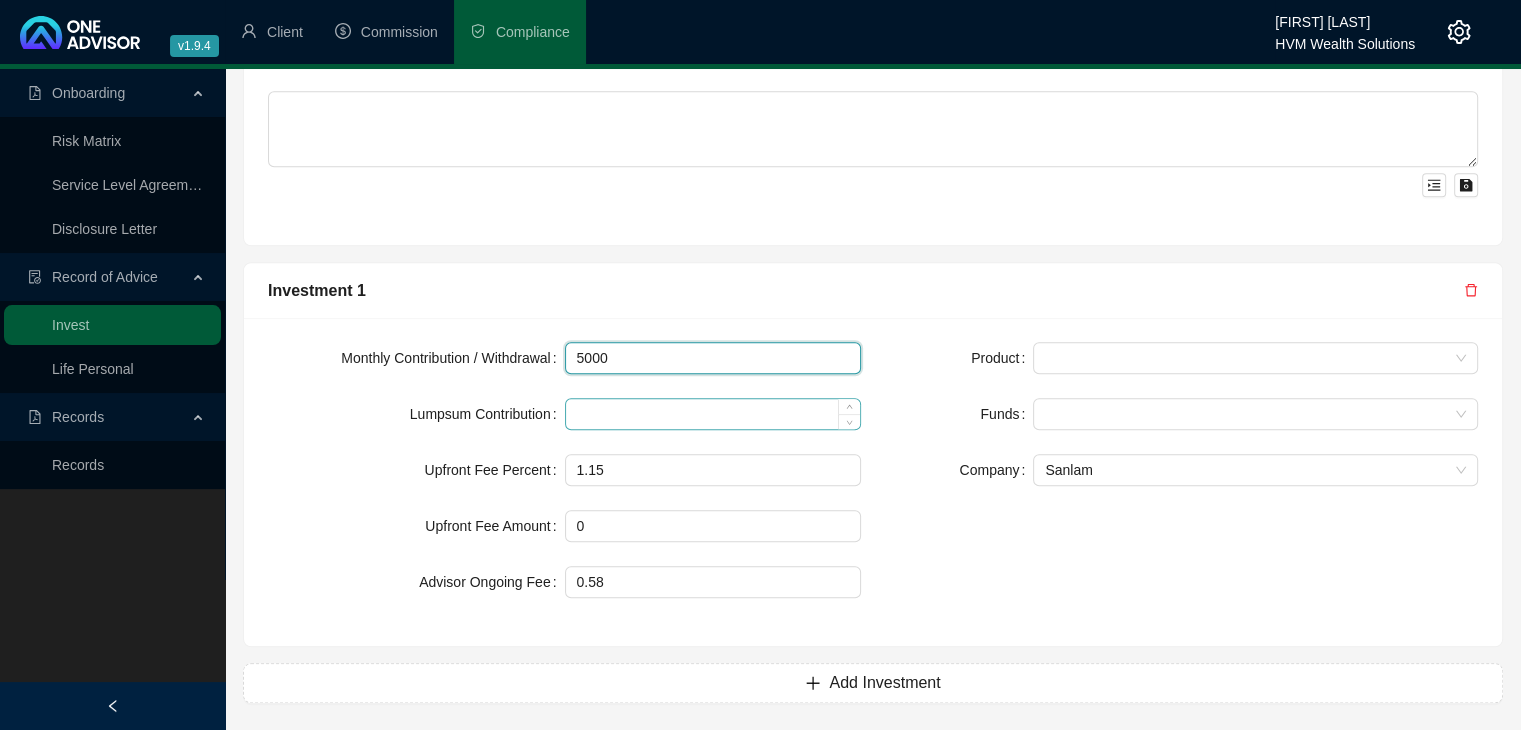 type on "5000" 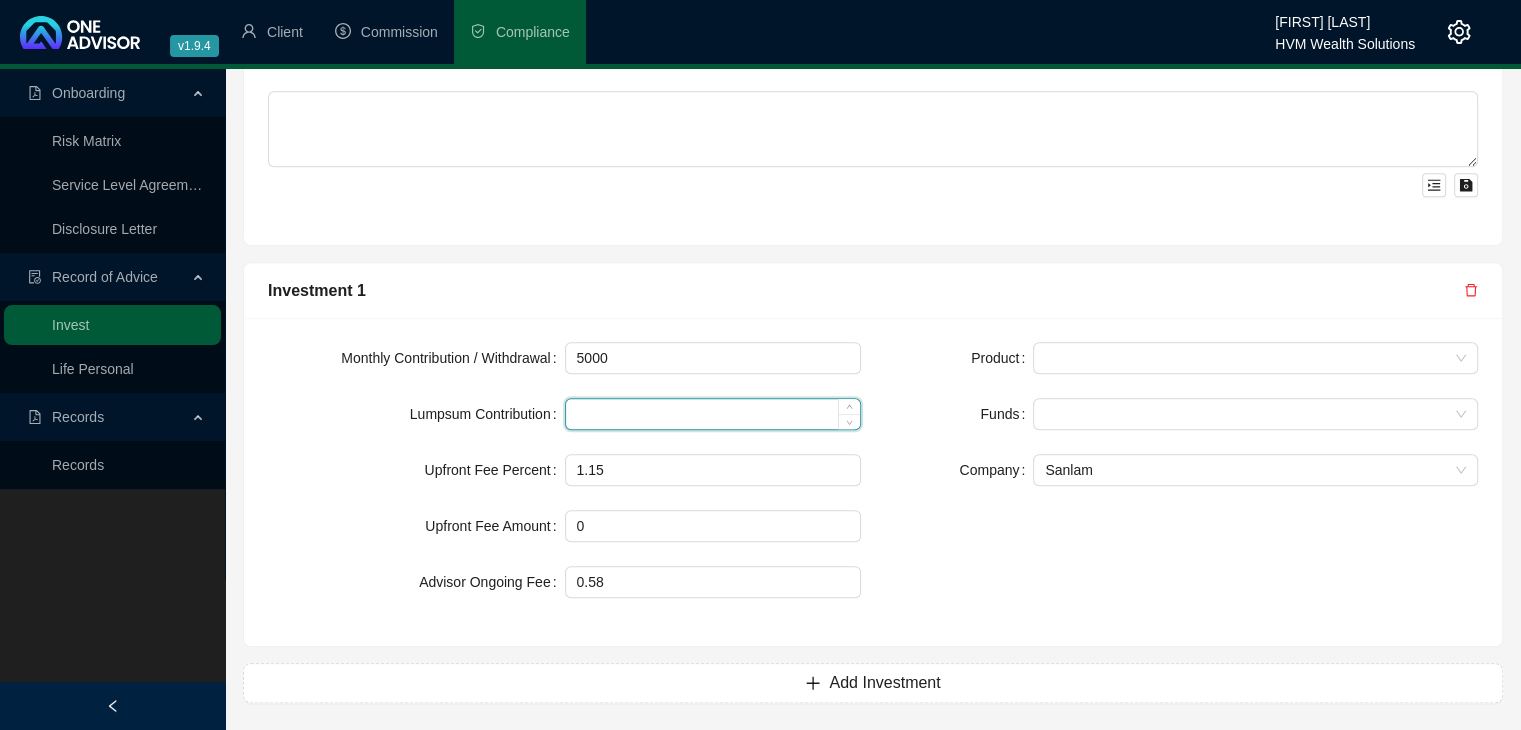 click at bounding box center (713, 414) 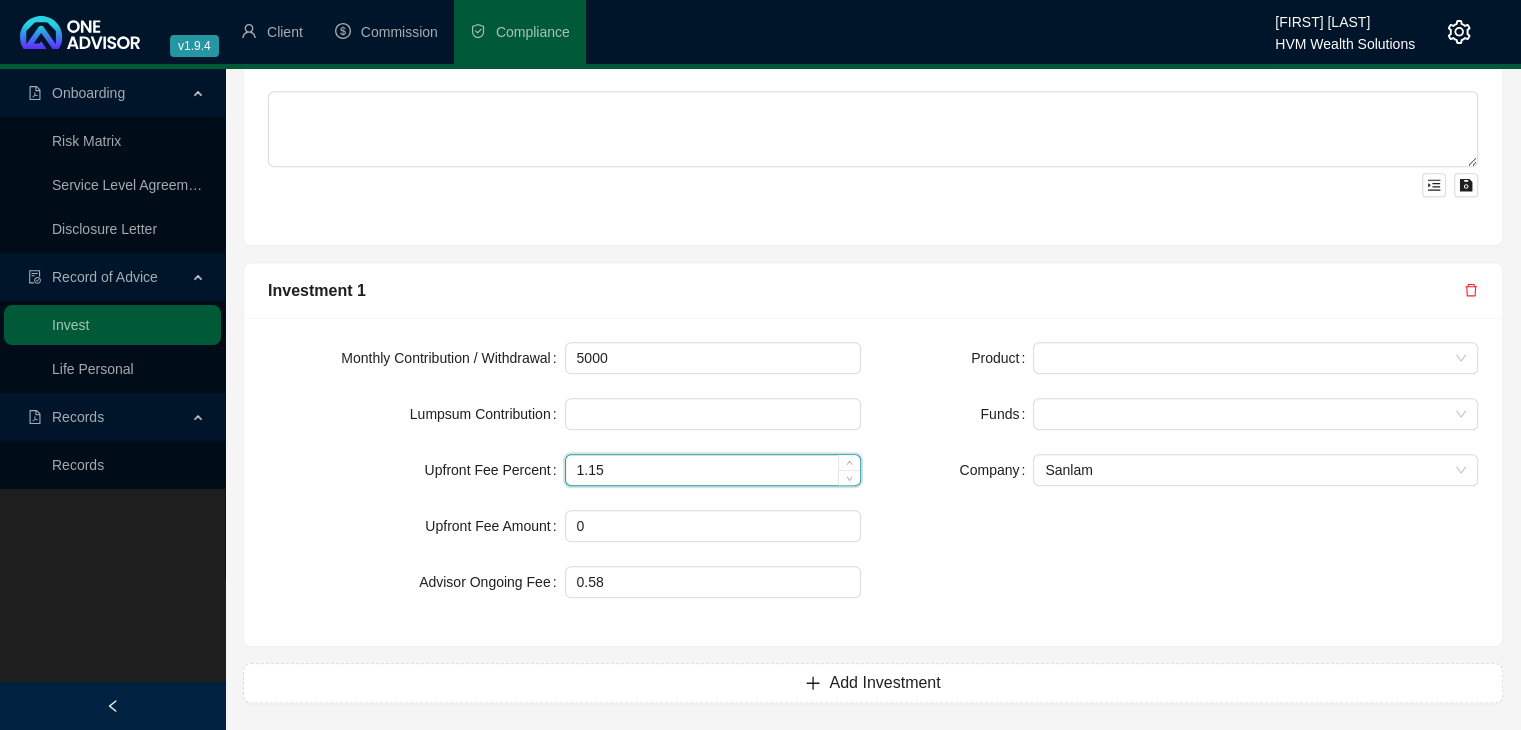 click on "1.15" at bounding box center (713, 470) 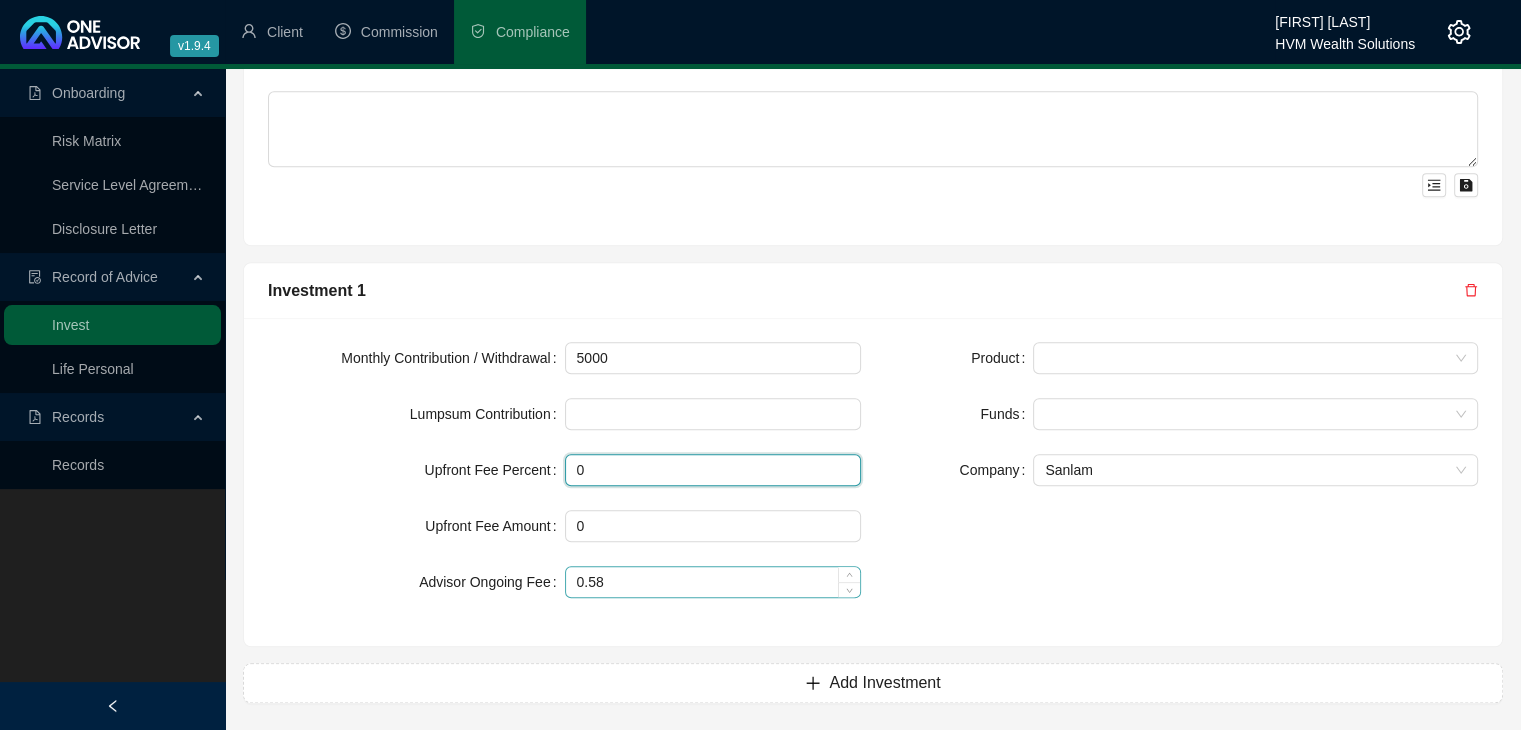 type on "0" 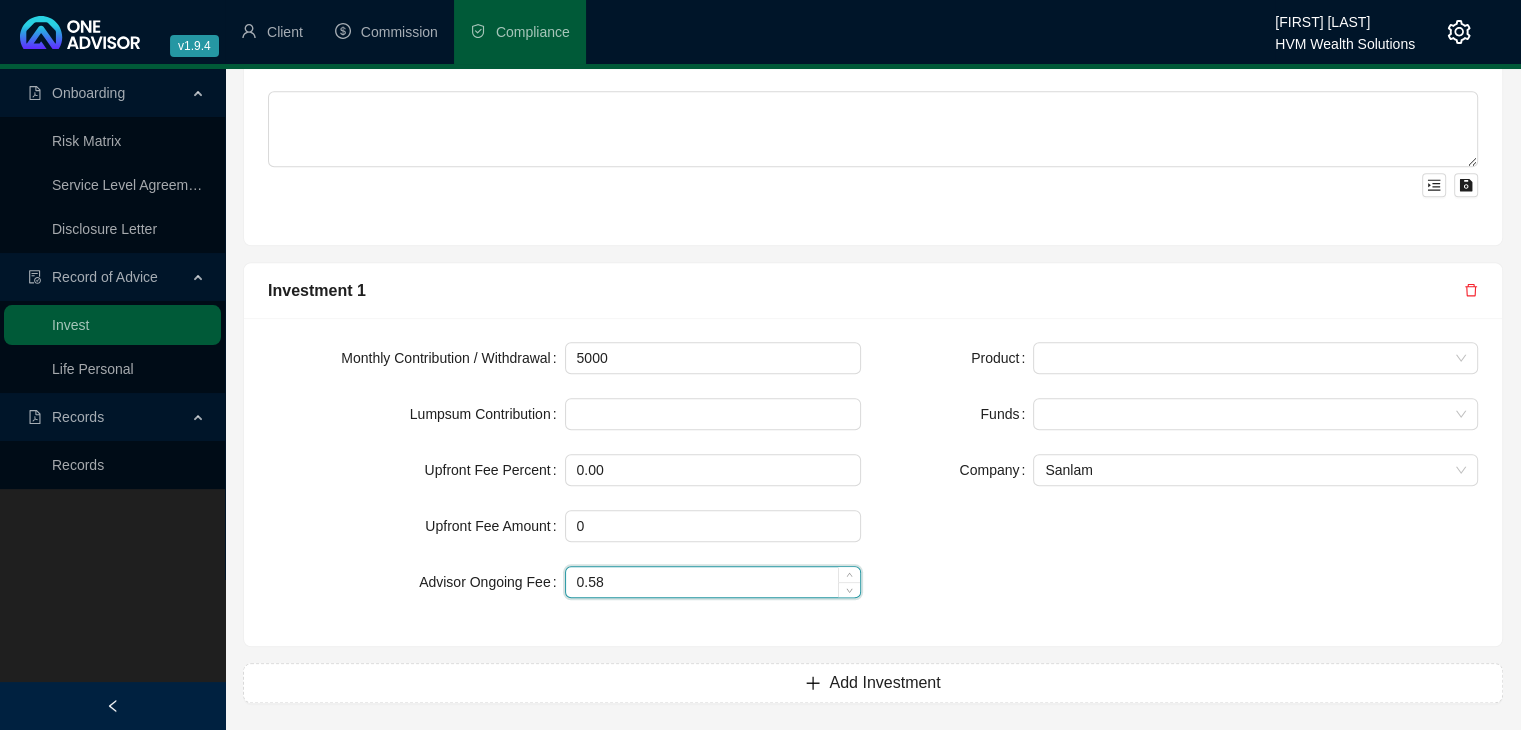 click on "0.58" at bounding box center (713, 582) 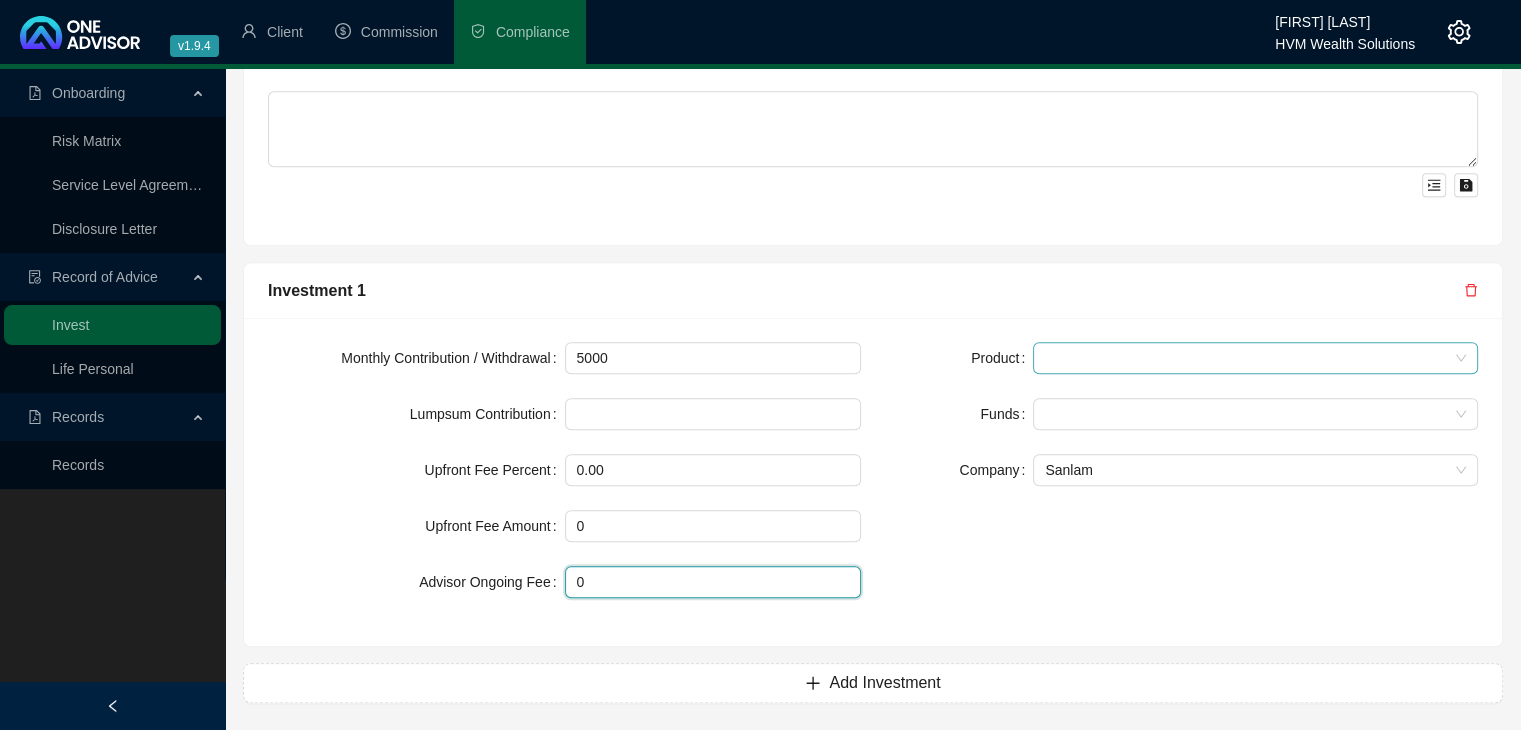click at bounding box center (1255, 358) 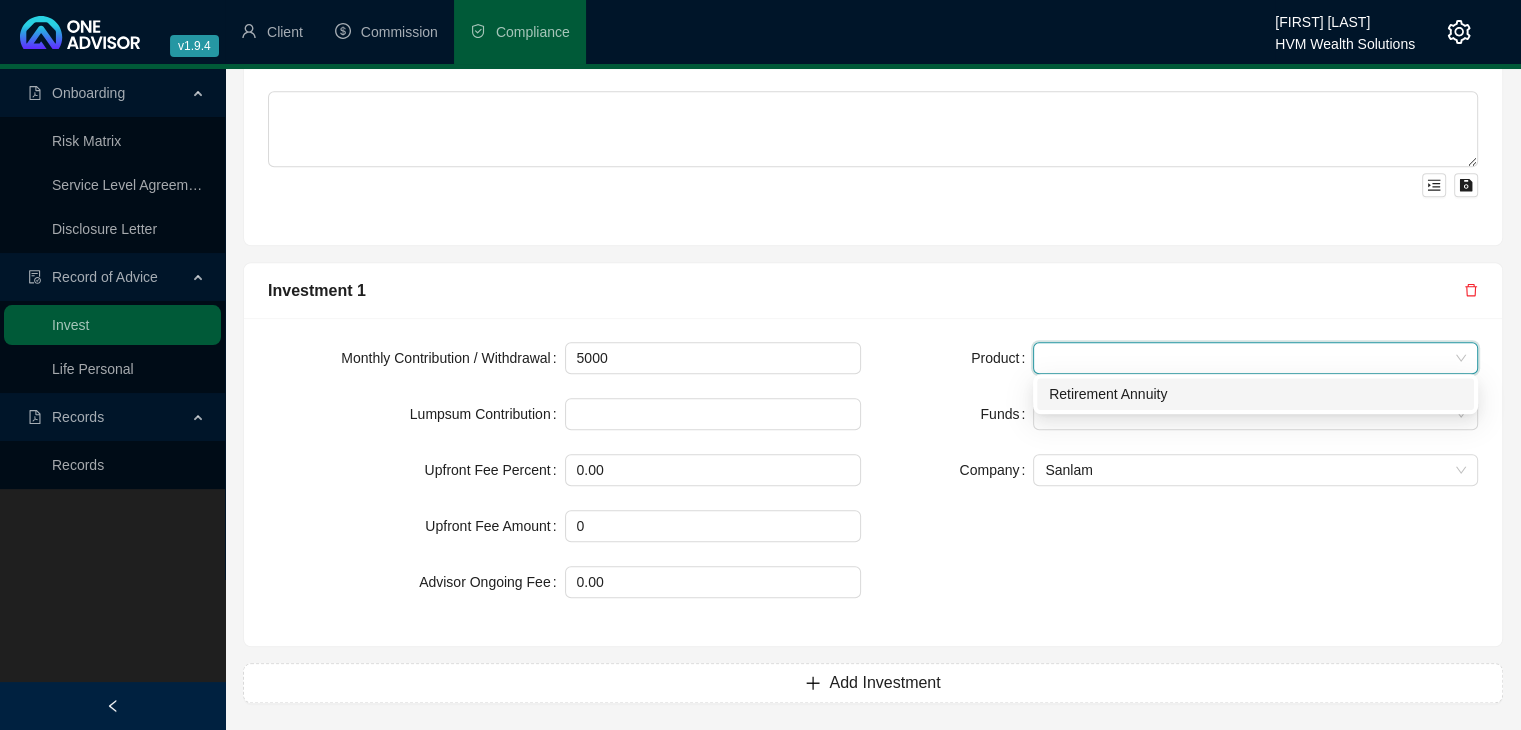 click on "Retirement Annuity" at bounding box center [0, 0] 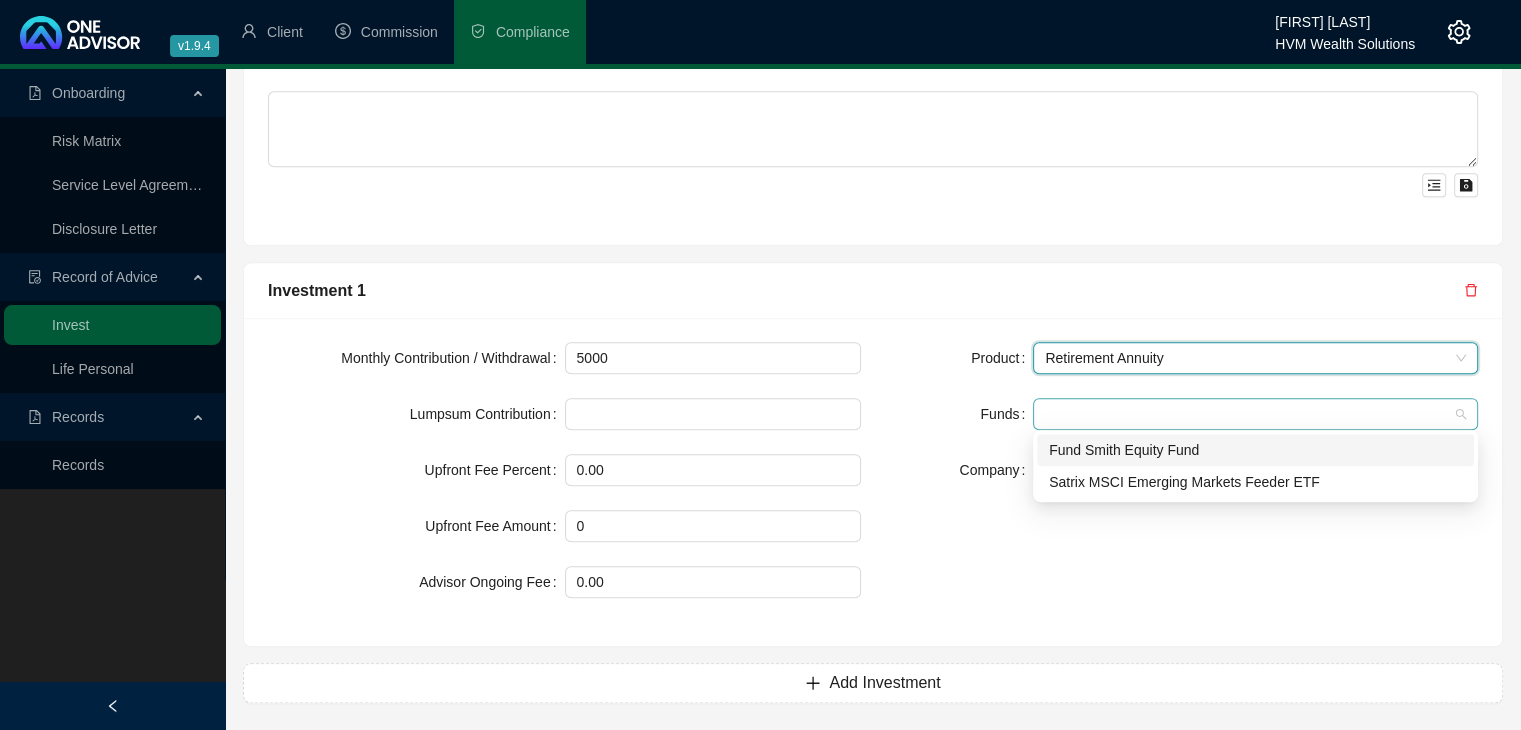 click at bounding box center [1245, 414] 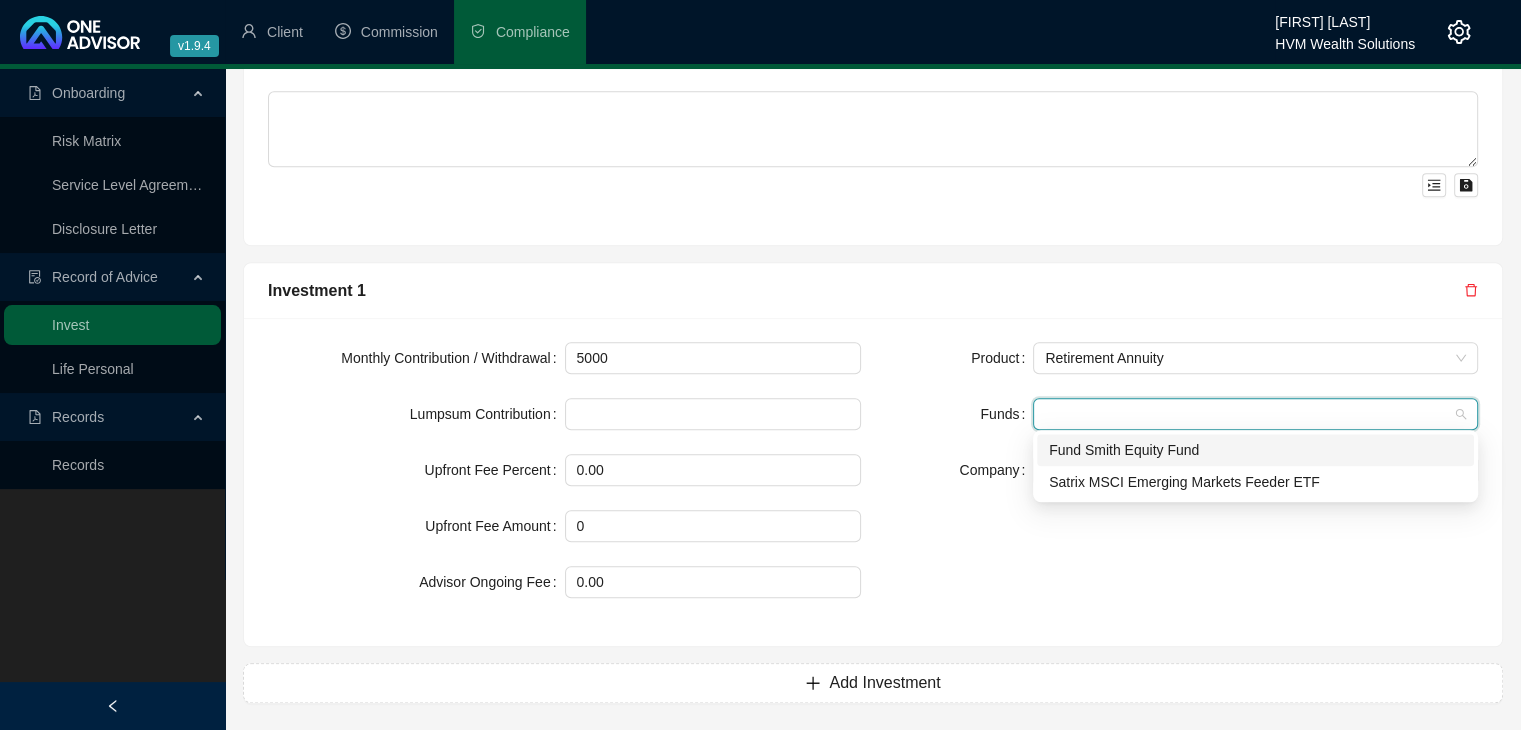 click on "Fund Smith Equity Fund" at bounding box center (0, 0) 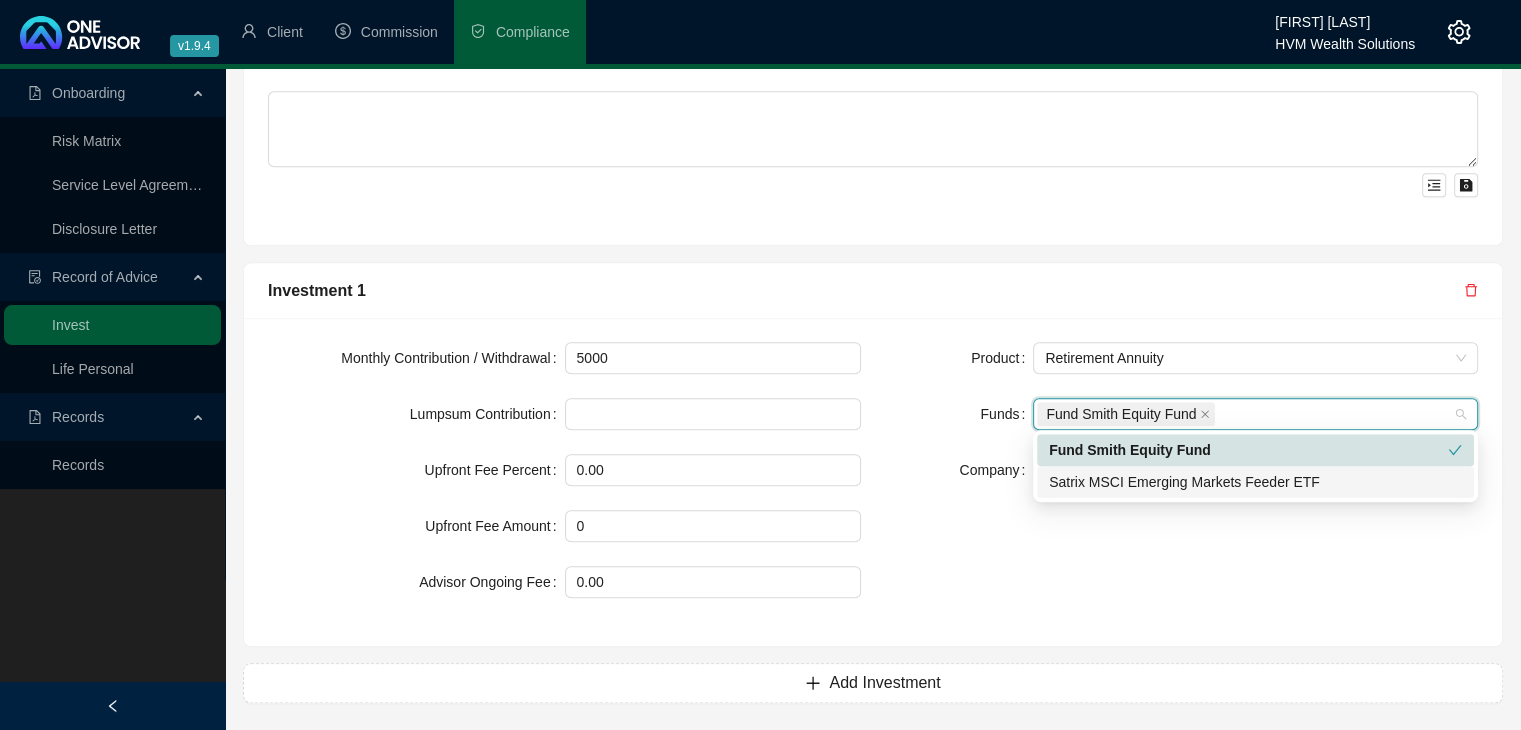 click on "Satrix MSCI Emerging Markets Feeder ETF" at bounding box center [0, 0] 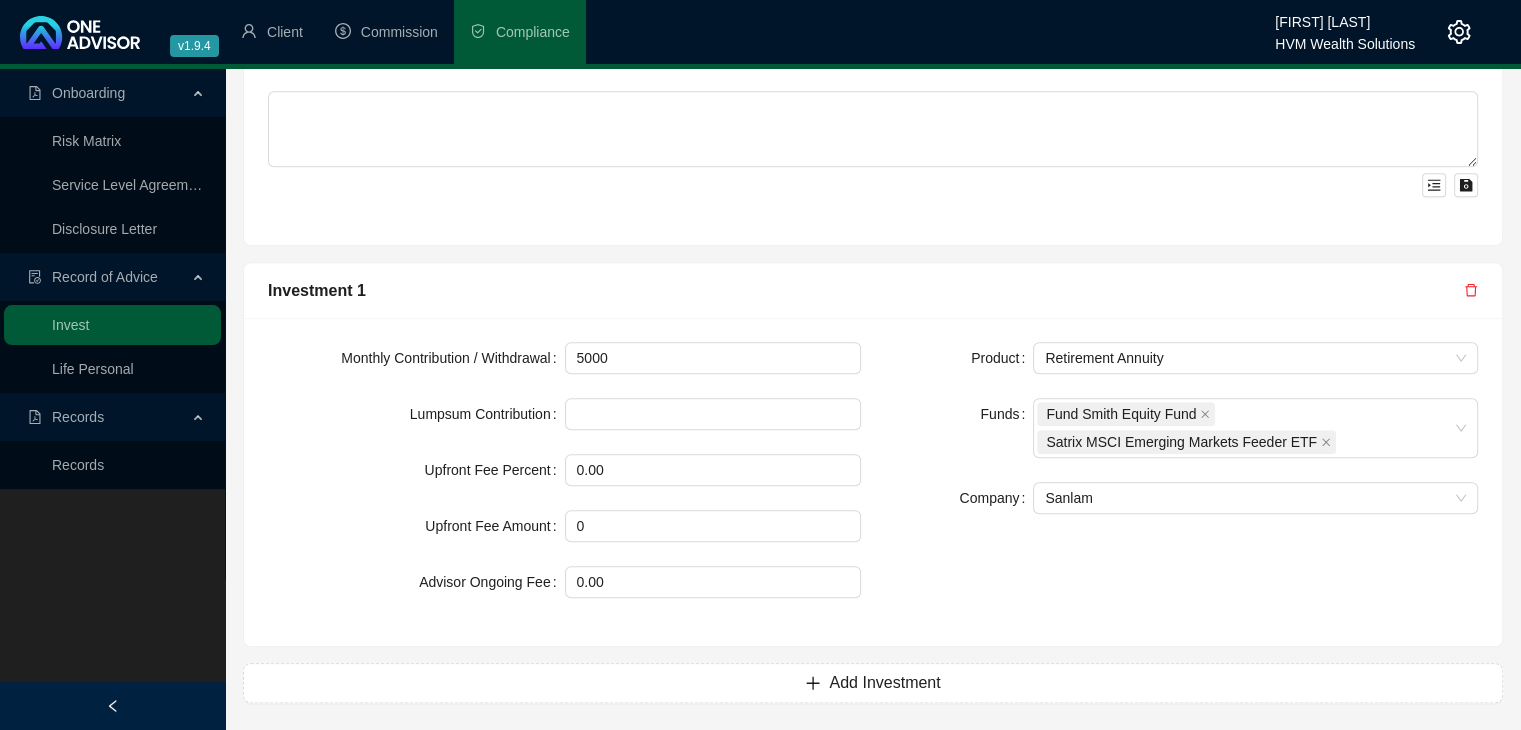 click on "Product Retirement Annuity Funds Fund Smith Equity Fund Satrix MSCI Emerging Markets Feeder ETF   Company Sanlam" at bounding box center (1181, 482) 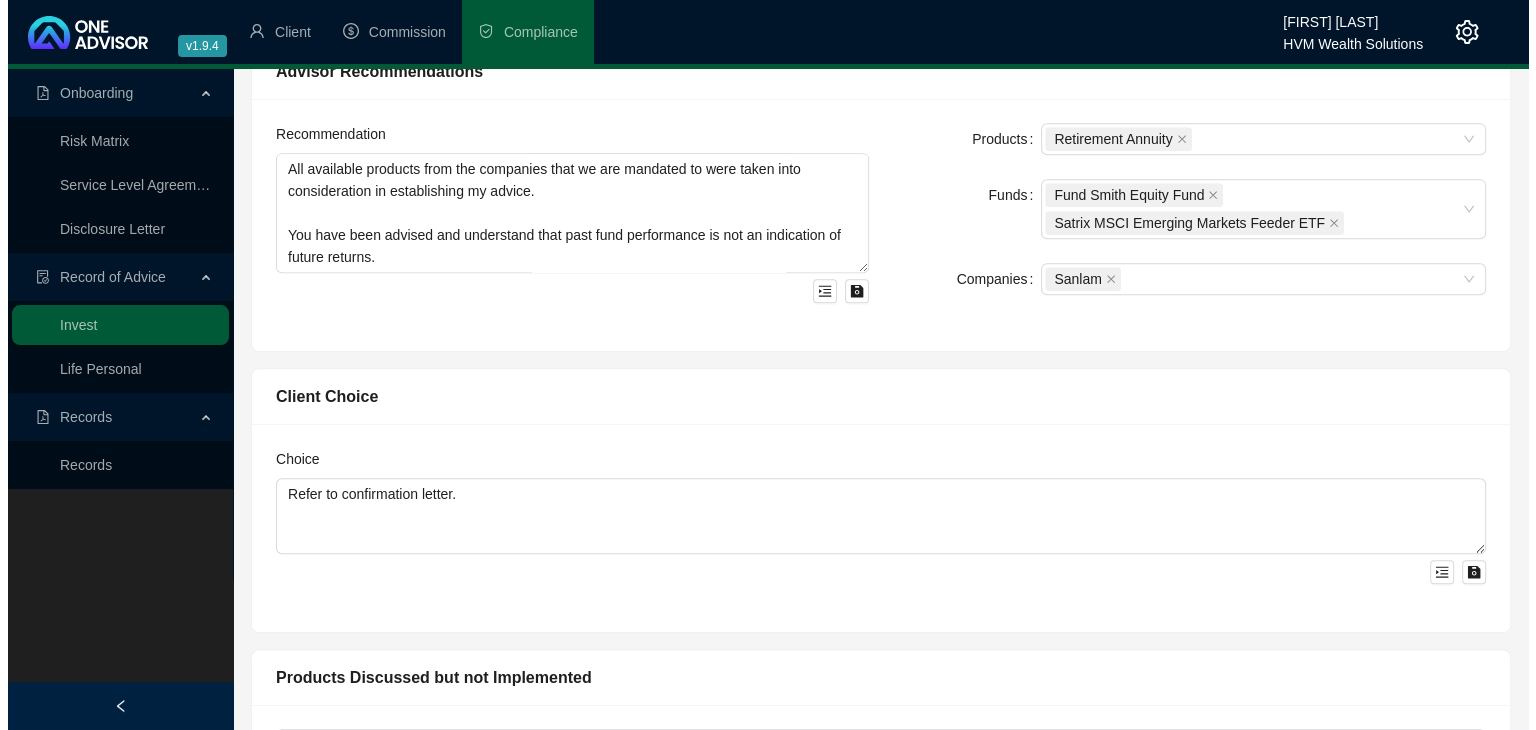 scroll, scrollTop: 0, scrollLeft: 0, axis: both 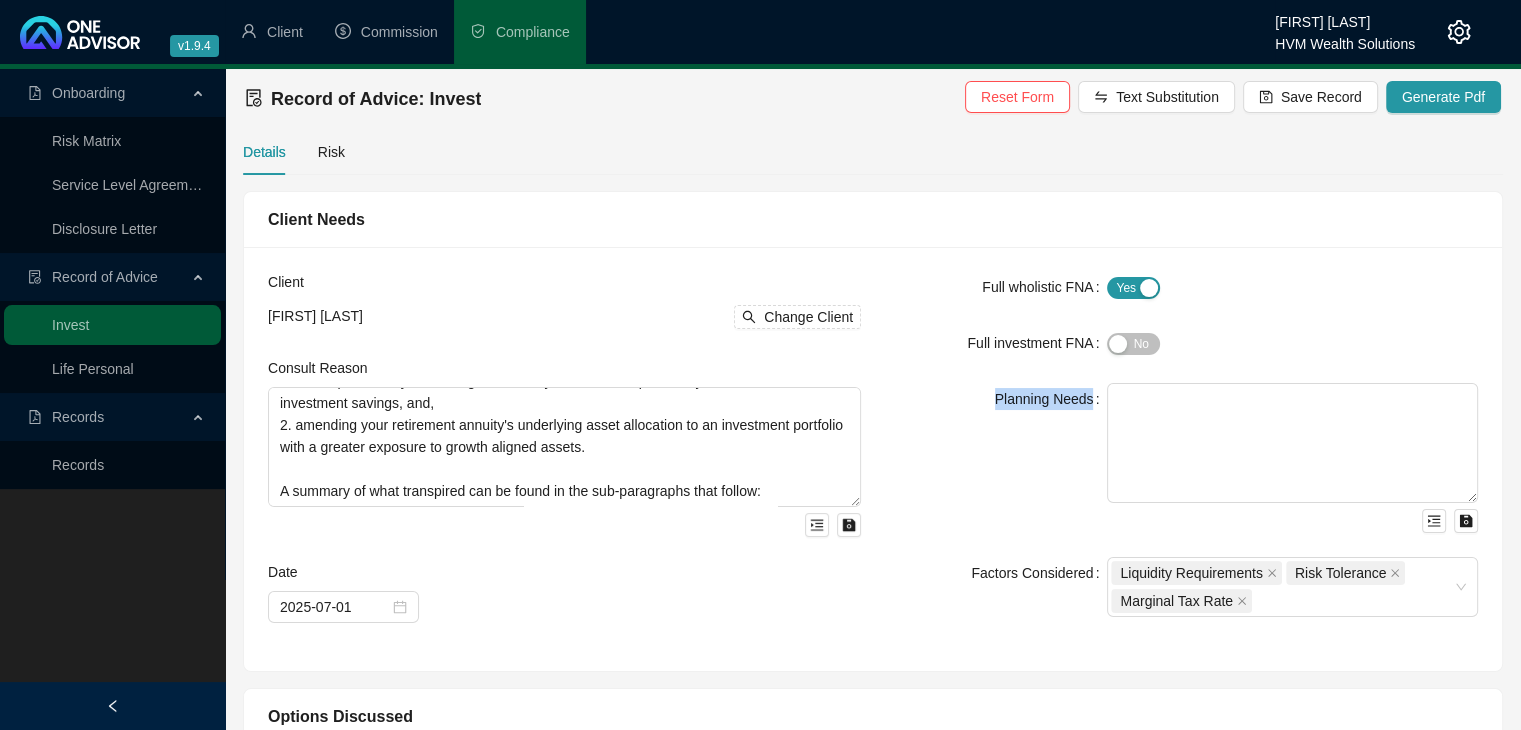 drag, startPoint x: 1516, startPoint y: 373, endPoint x: 1394, endPoint y: 321, distance: 132.61975 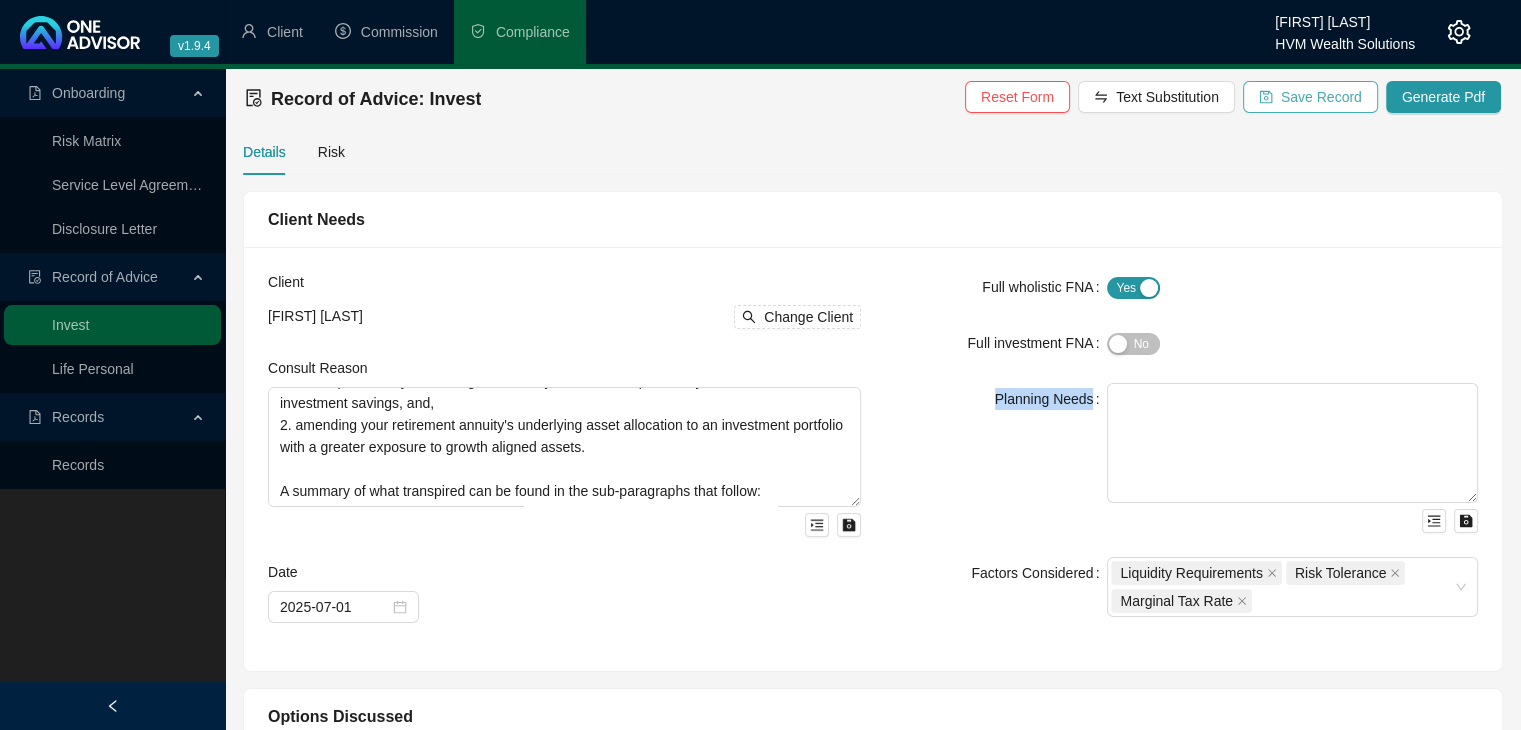 click on "Save Record" at bounding box center [1167, 97] 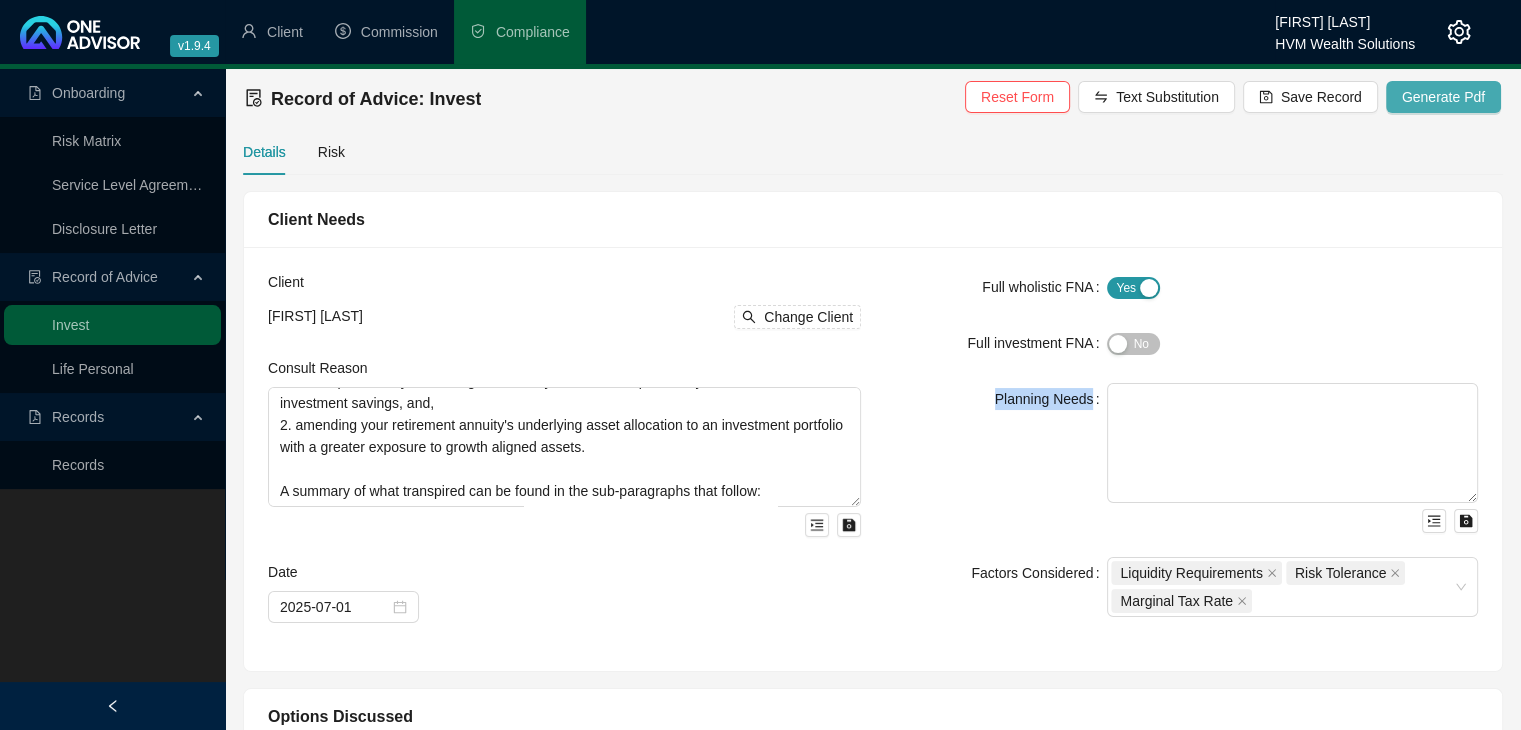 click on "Generate Pdf" at bounding box center (1443, 97) 